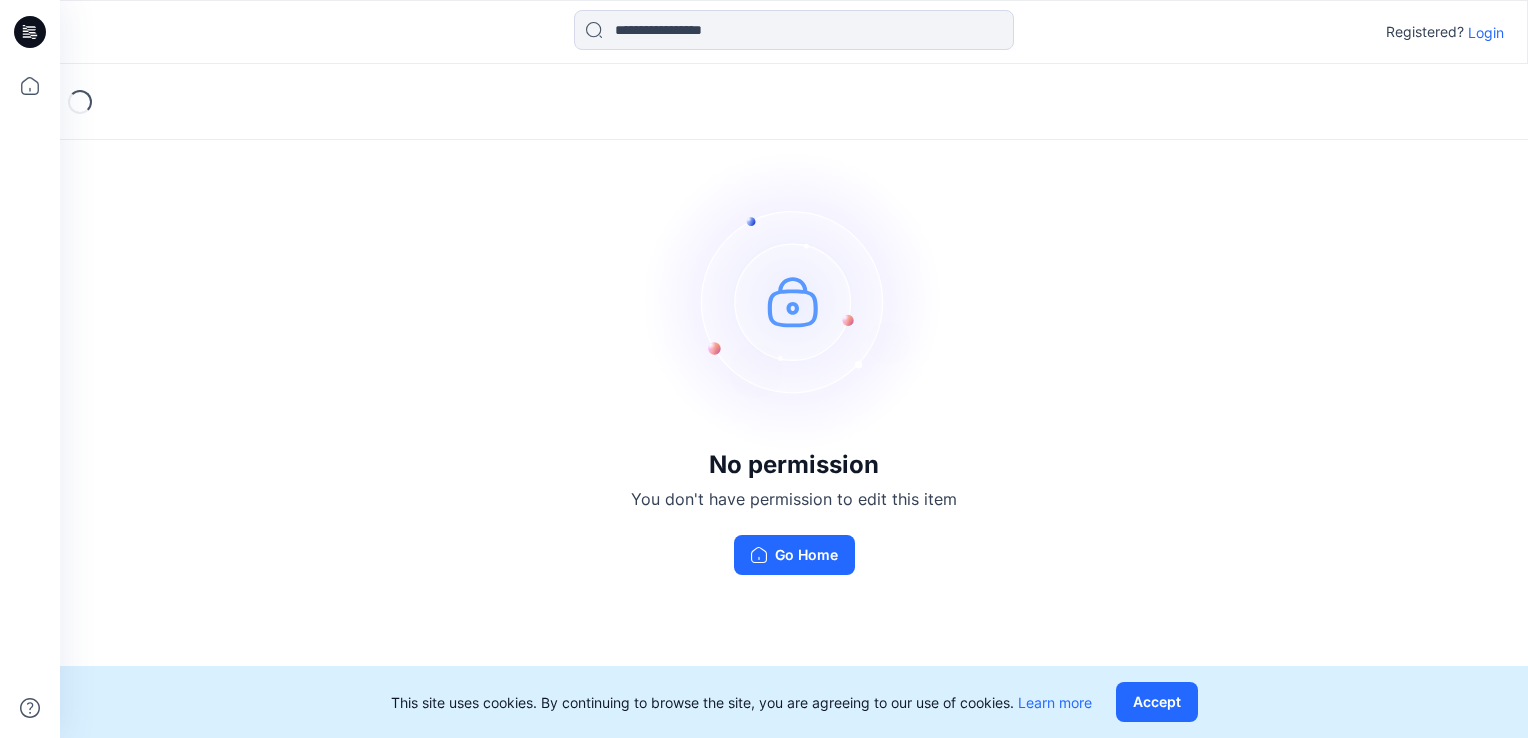 scroll, scrollTop: 0, scrollLeft: 0, axis: both 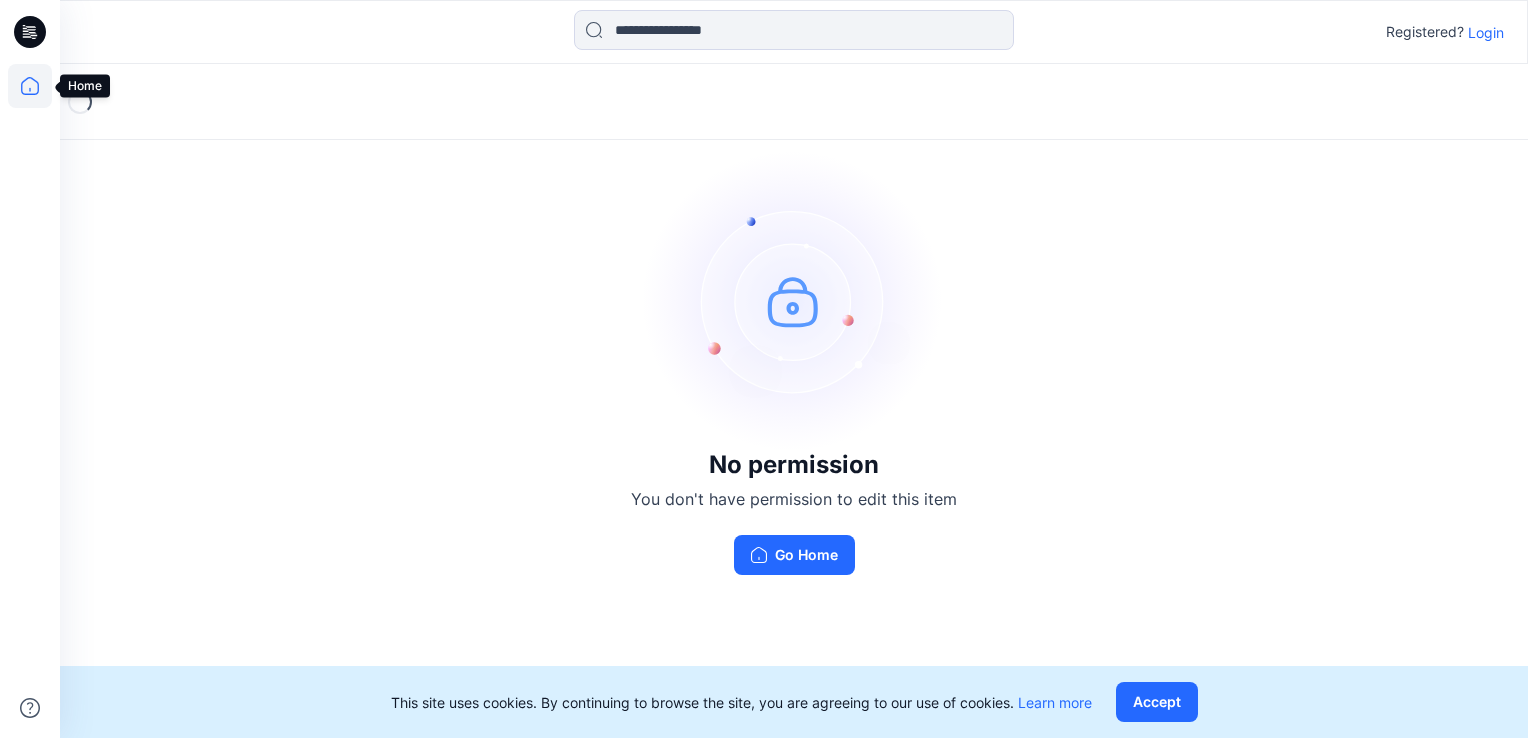 click 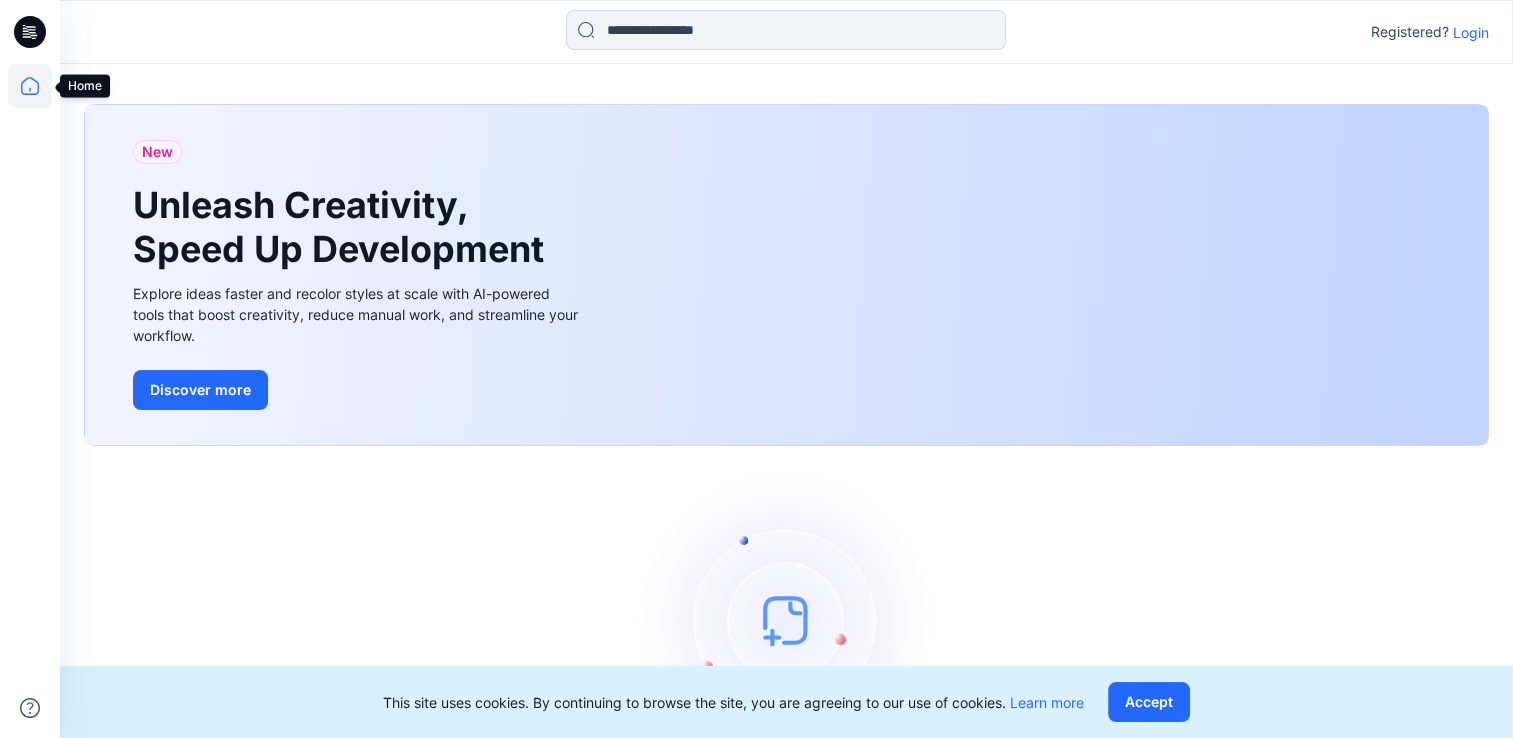 click 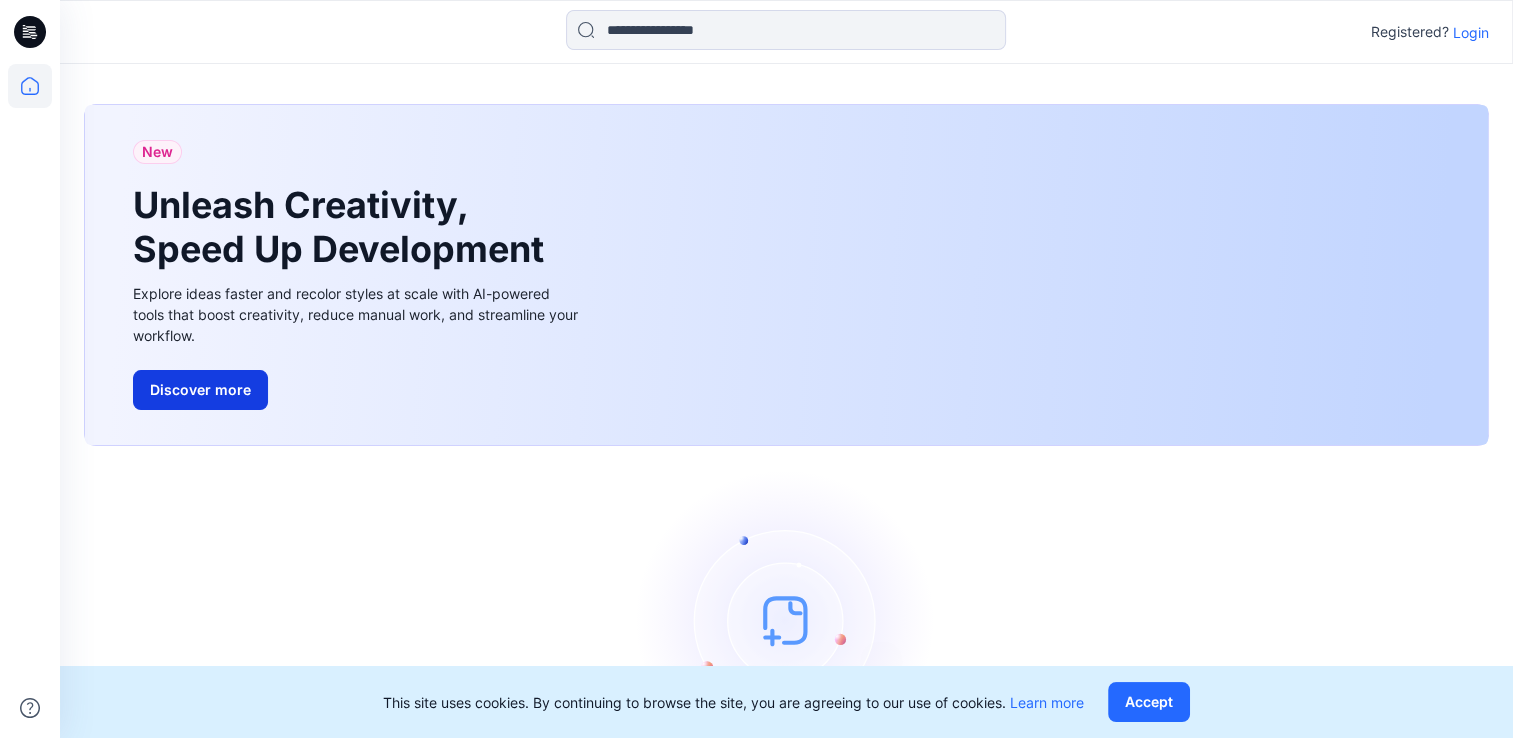 click on "Discover more" at bounding box center (200, 390) 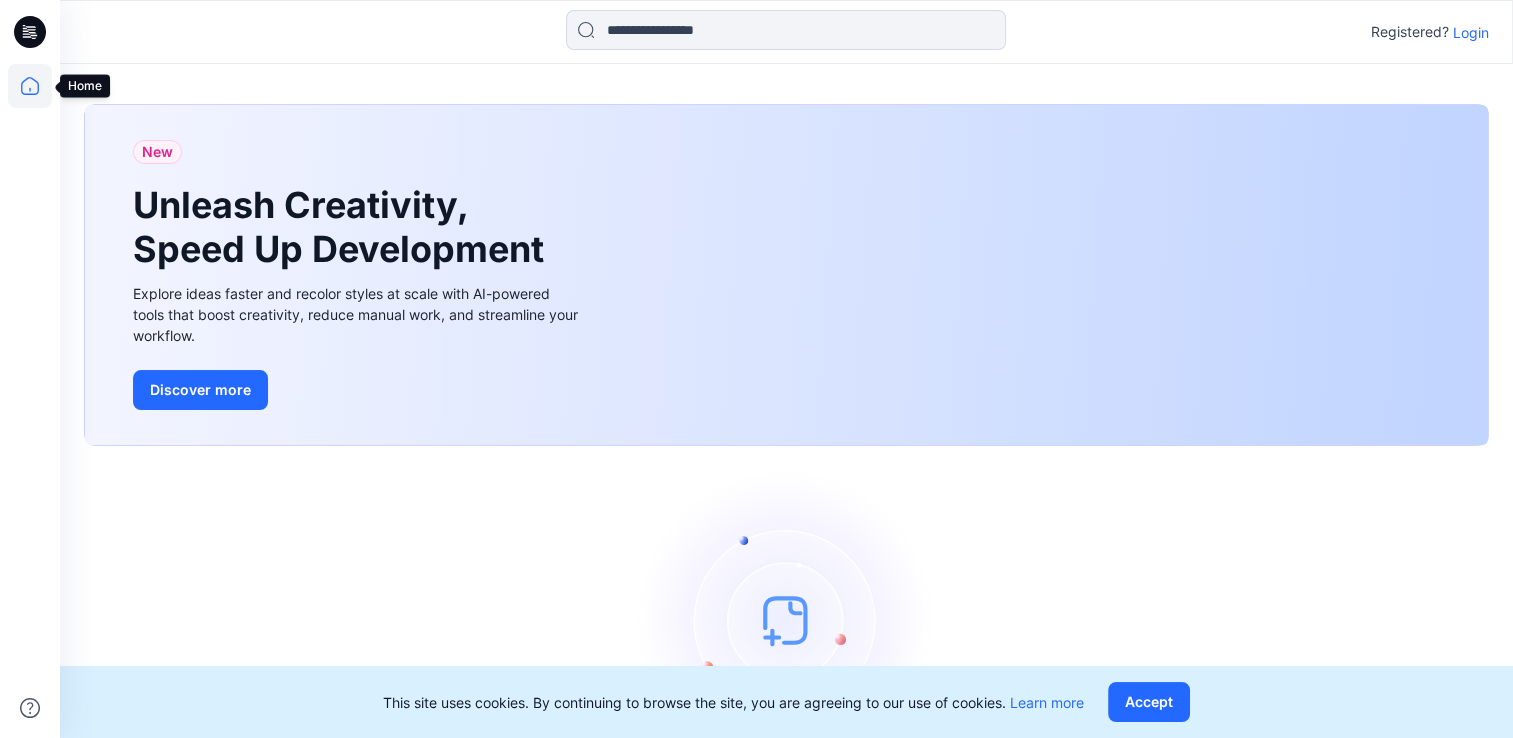 click 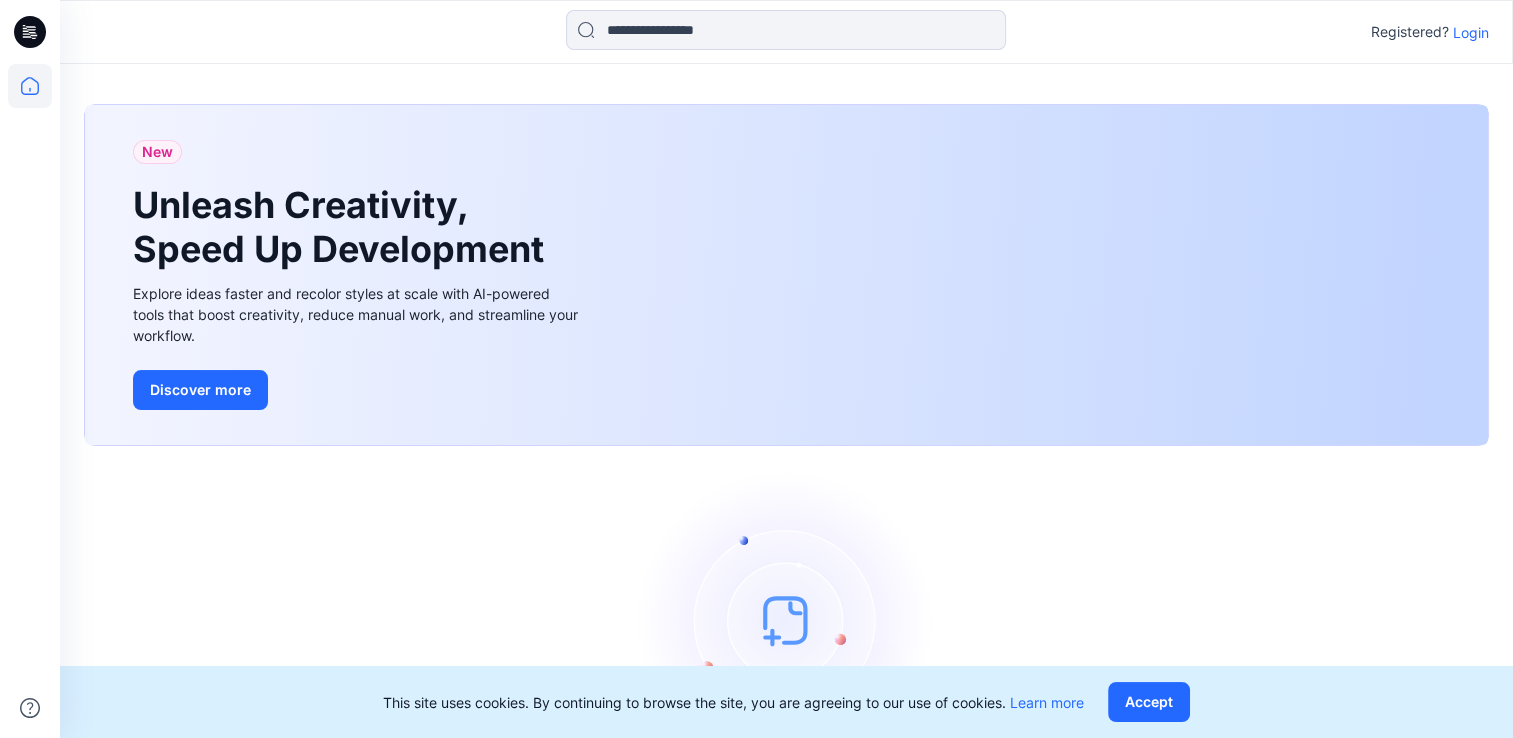 click on "Login" at bounding box center (1471, 32) 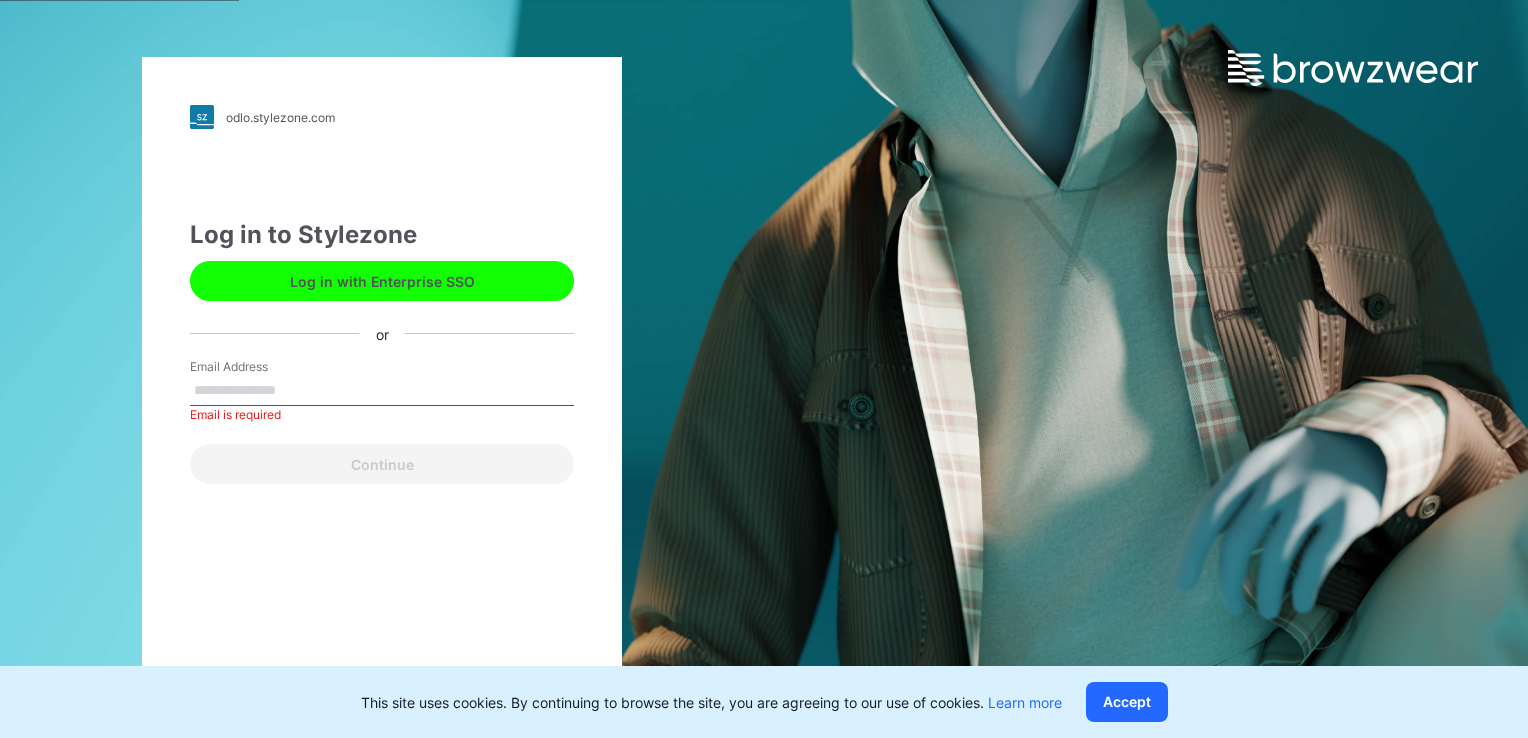 click on "Log in with Enterprise SSO" at bounding box center [382, 281] 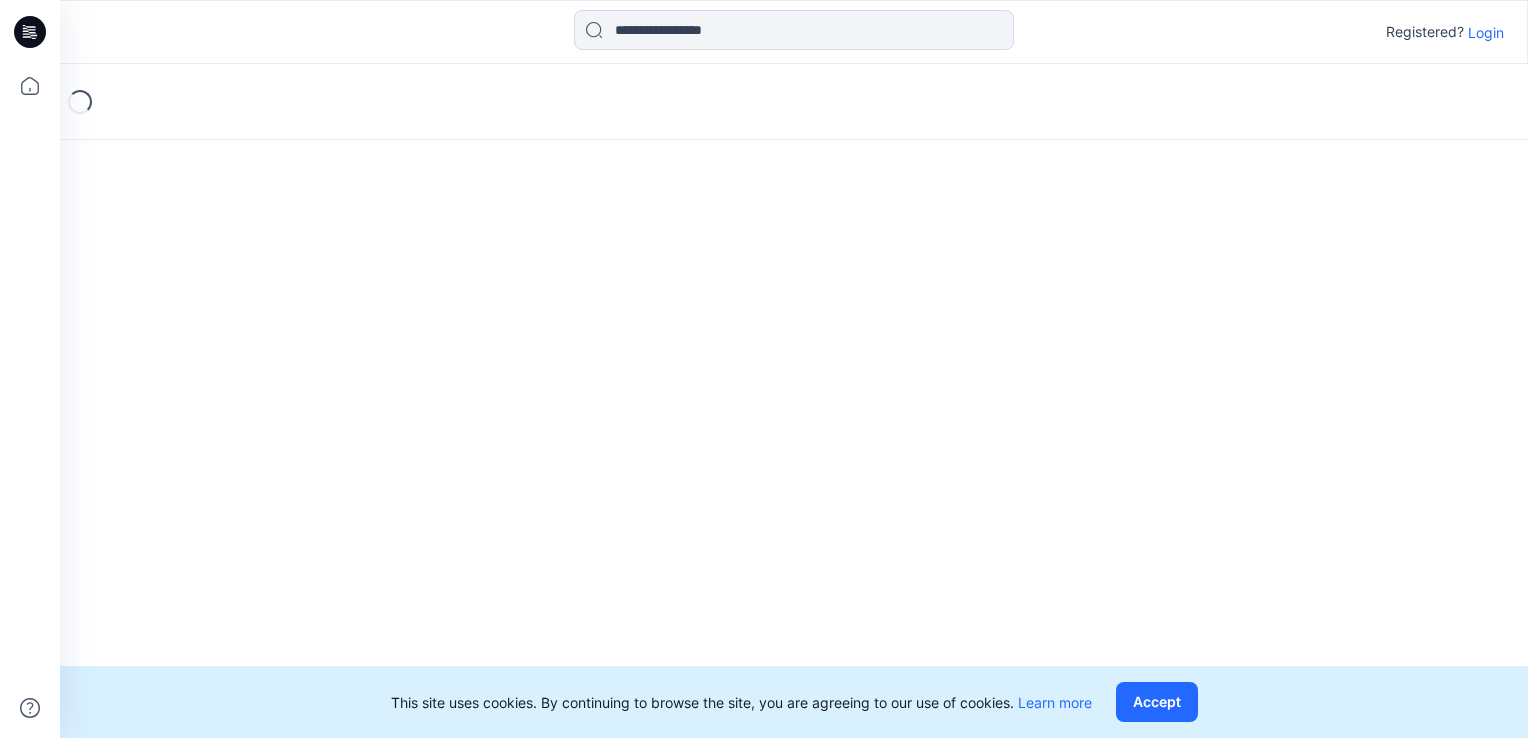scroll, scrollTop: 0, scrollLeft: 0, axis: both 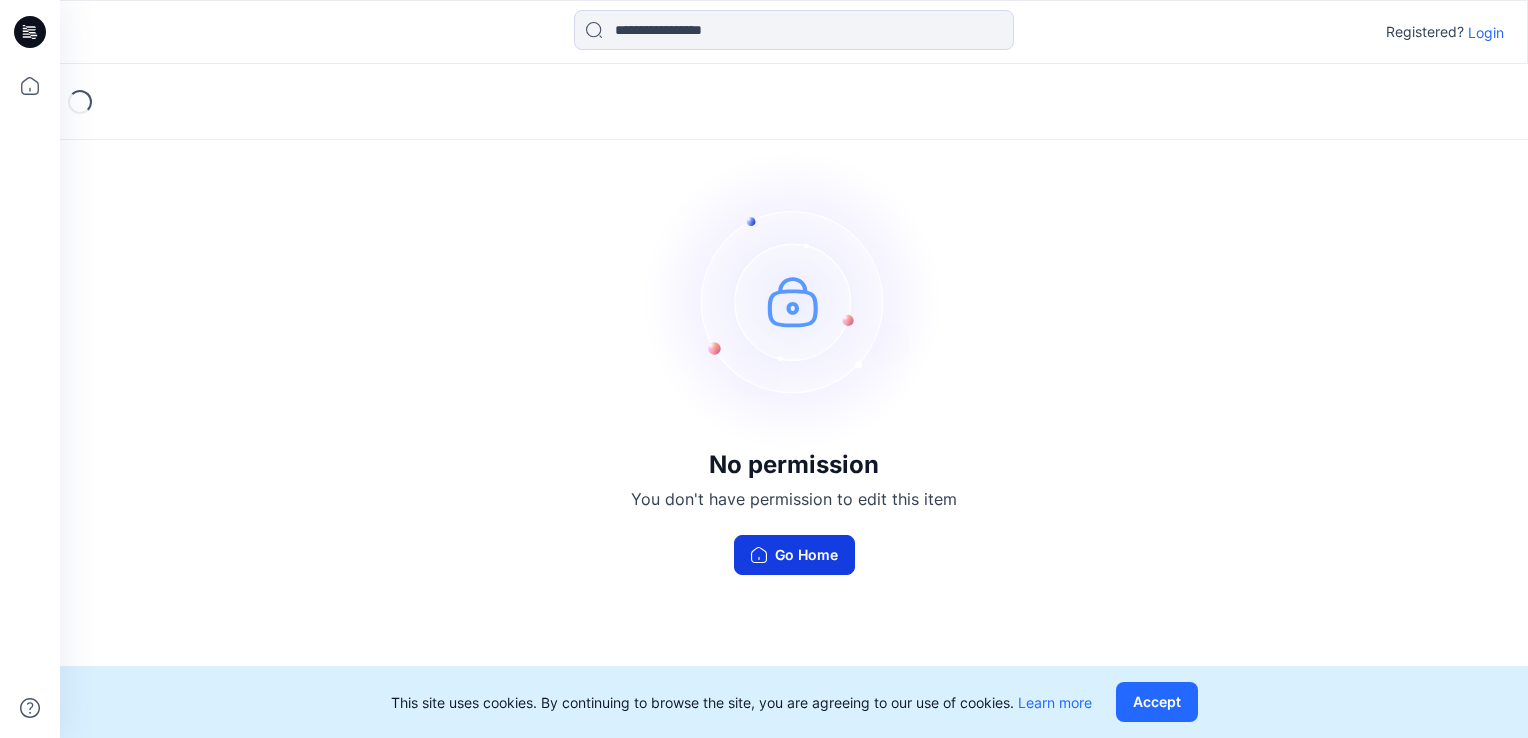 click on "Go Home" at bounding box center (794, 555) 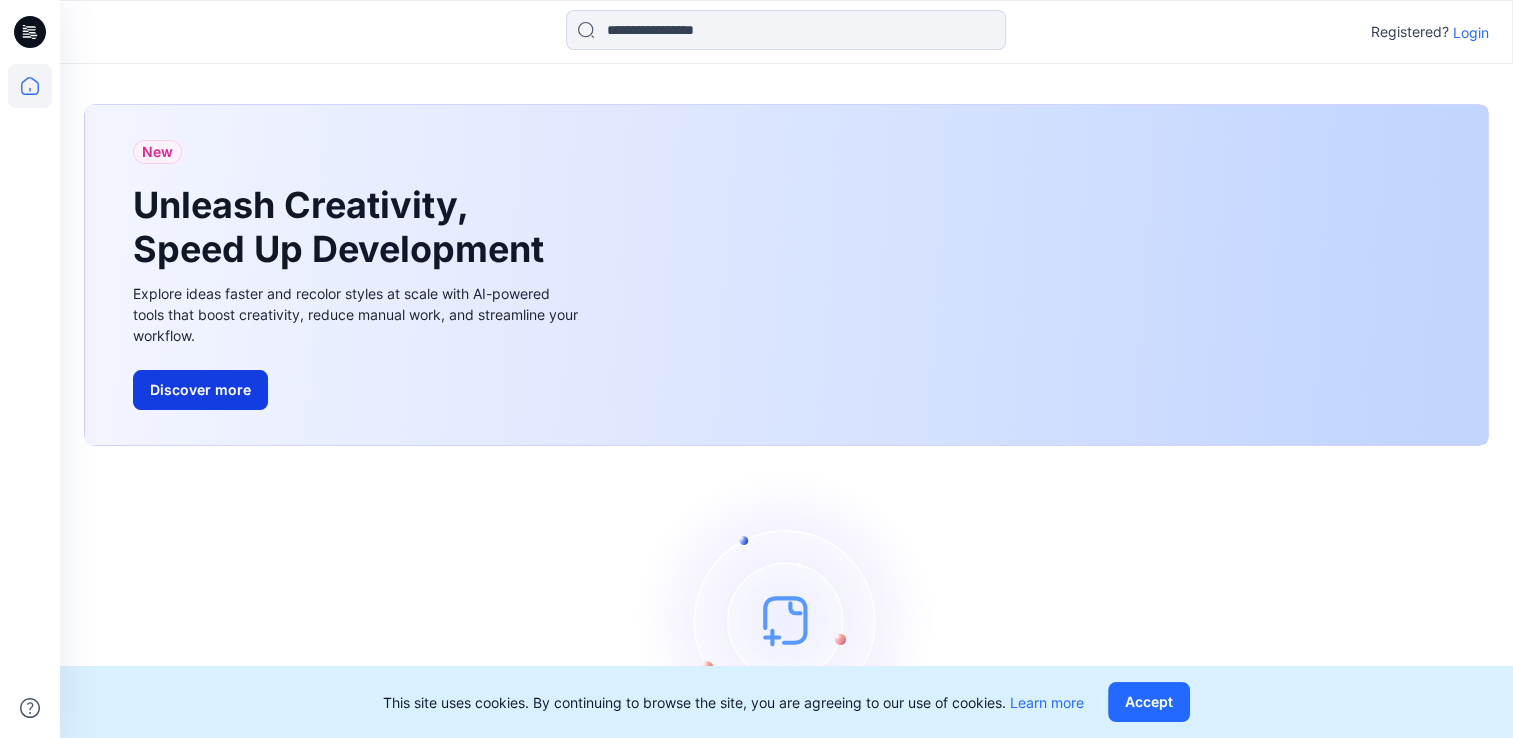 click on "Discover more" at bounding box center [200, 390] 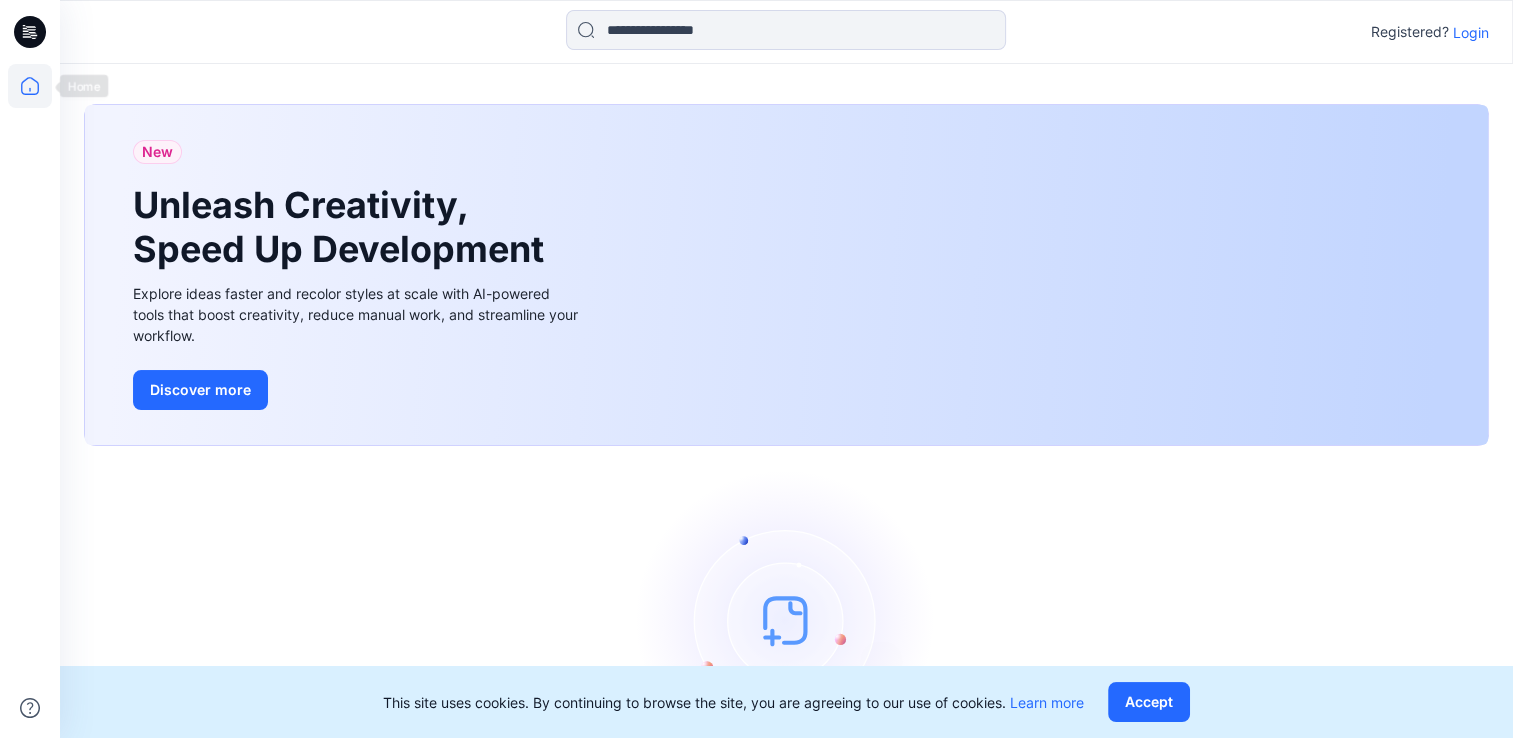 click 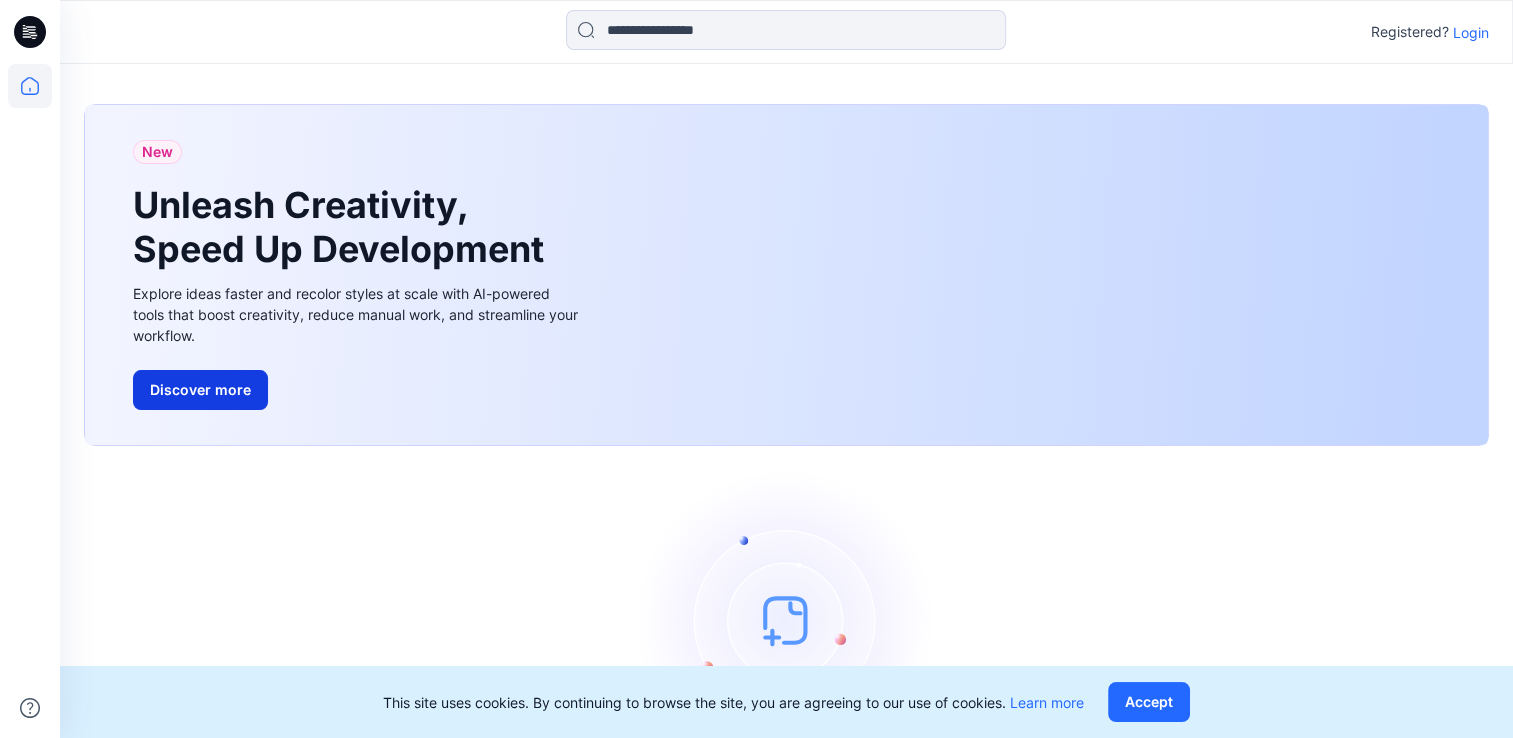 click on "Discover more" at bounding box center (200, 390) 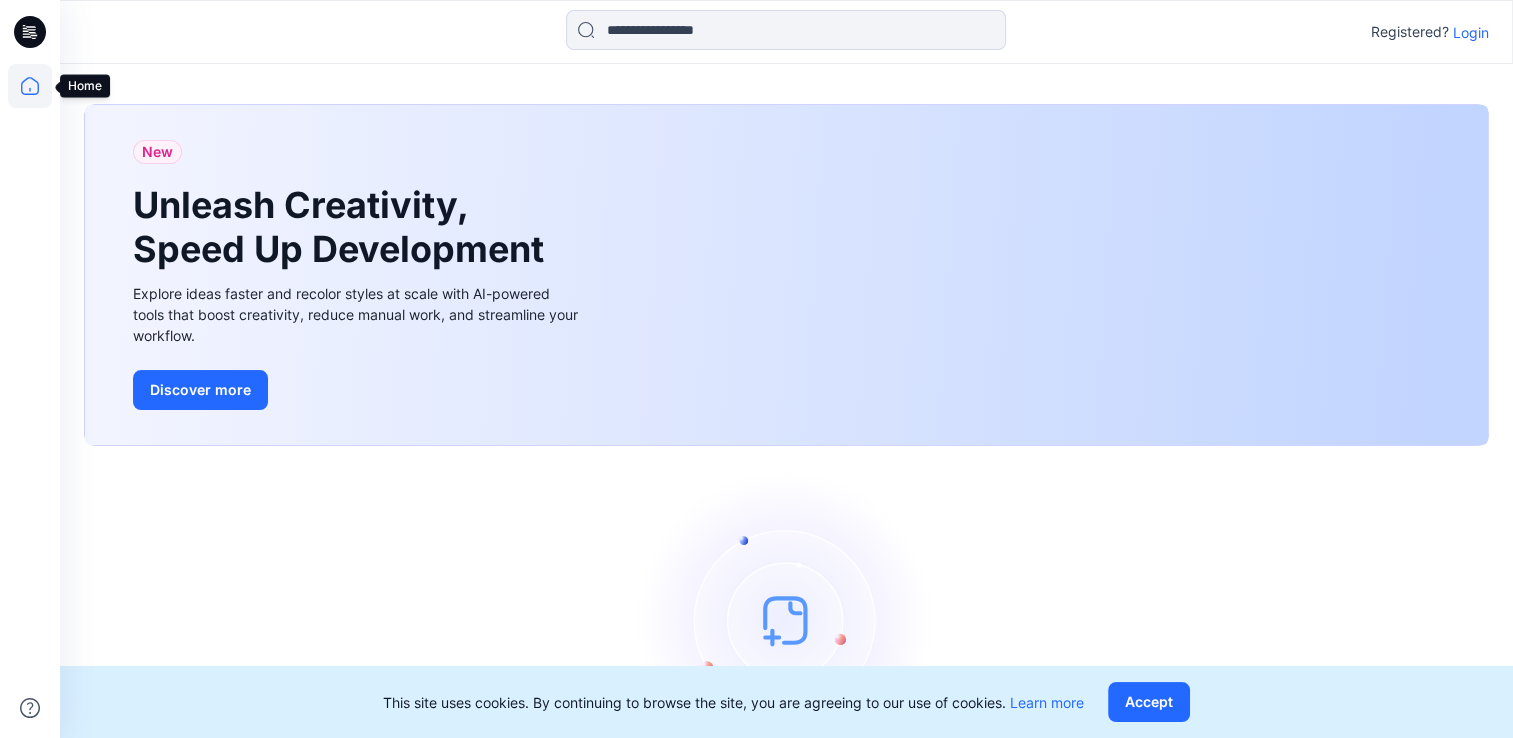 click 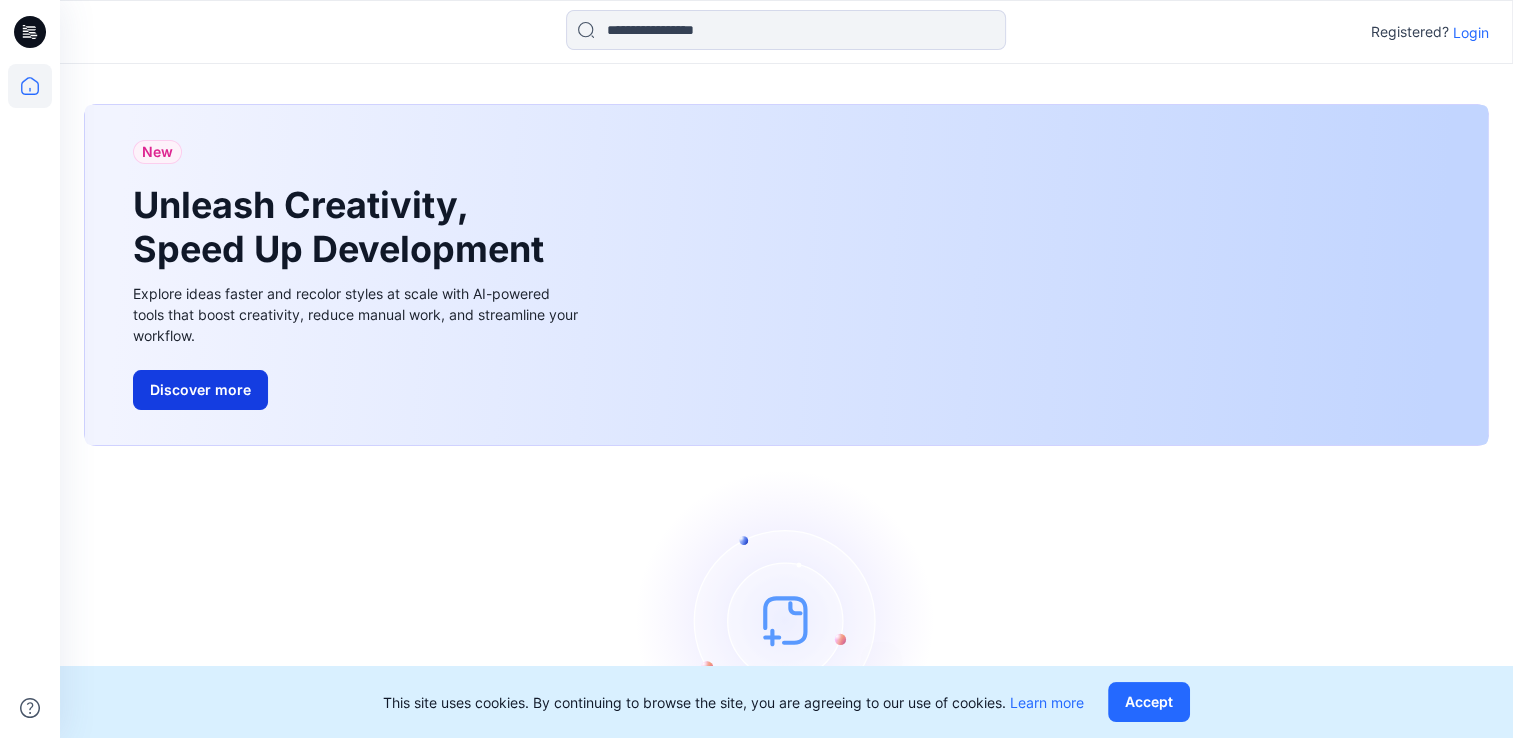 click on "Discover more" at bounding box center [200, 390] 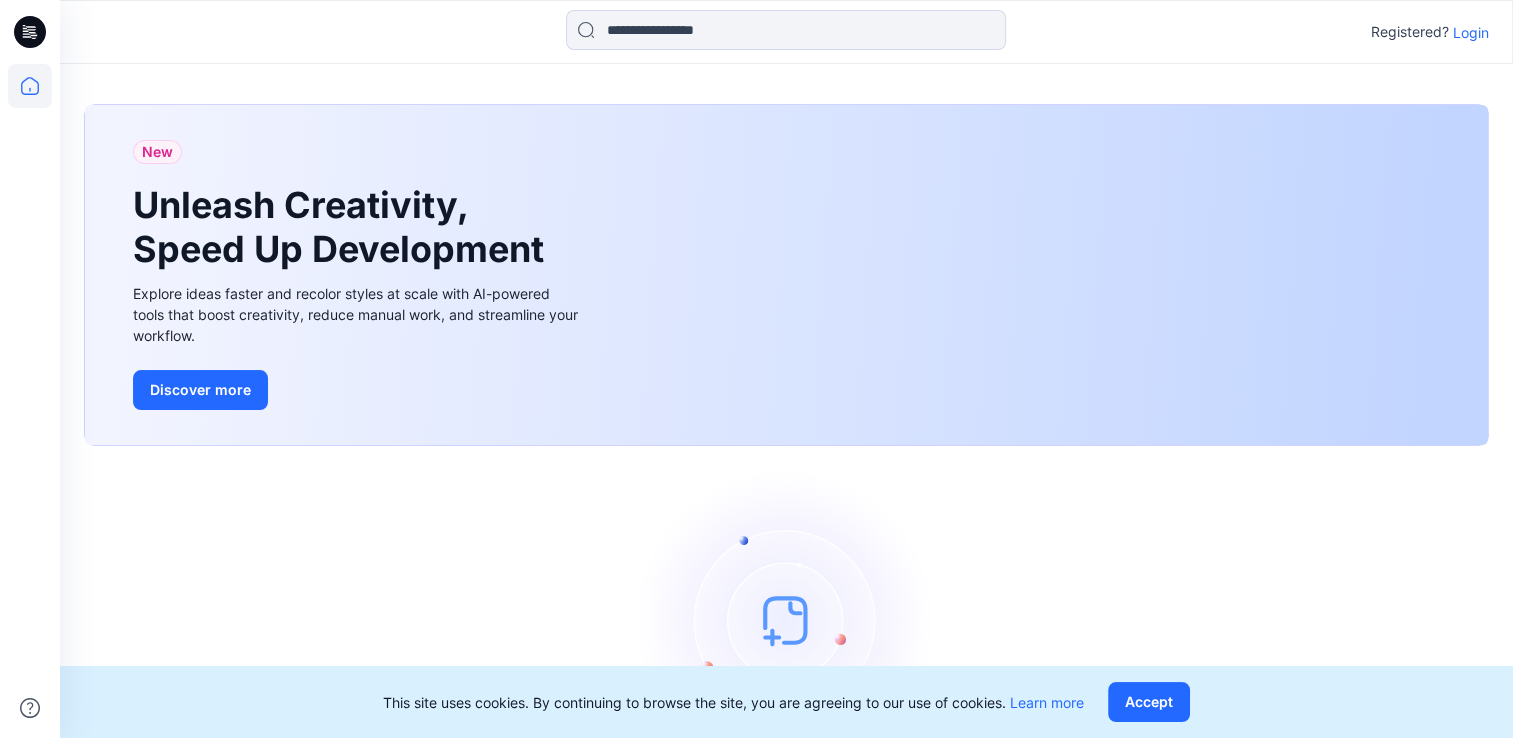 click on "Login" at bounding box center (1471, 32) 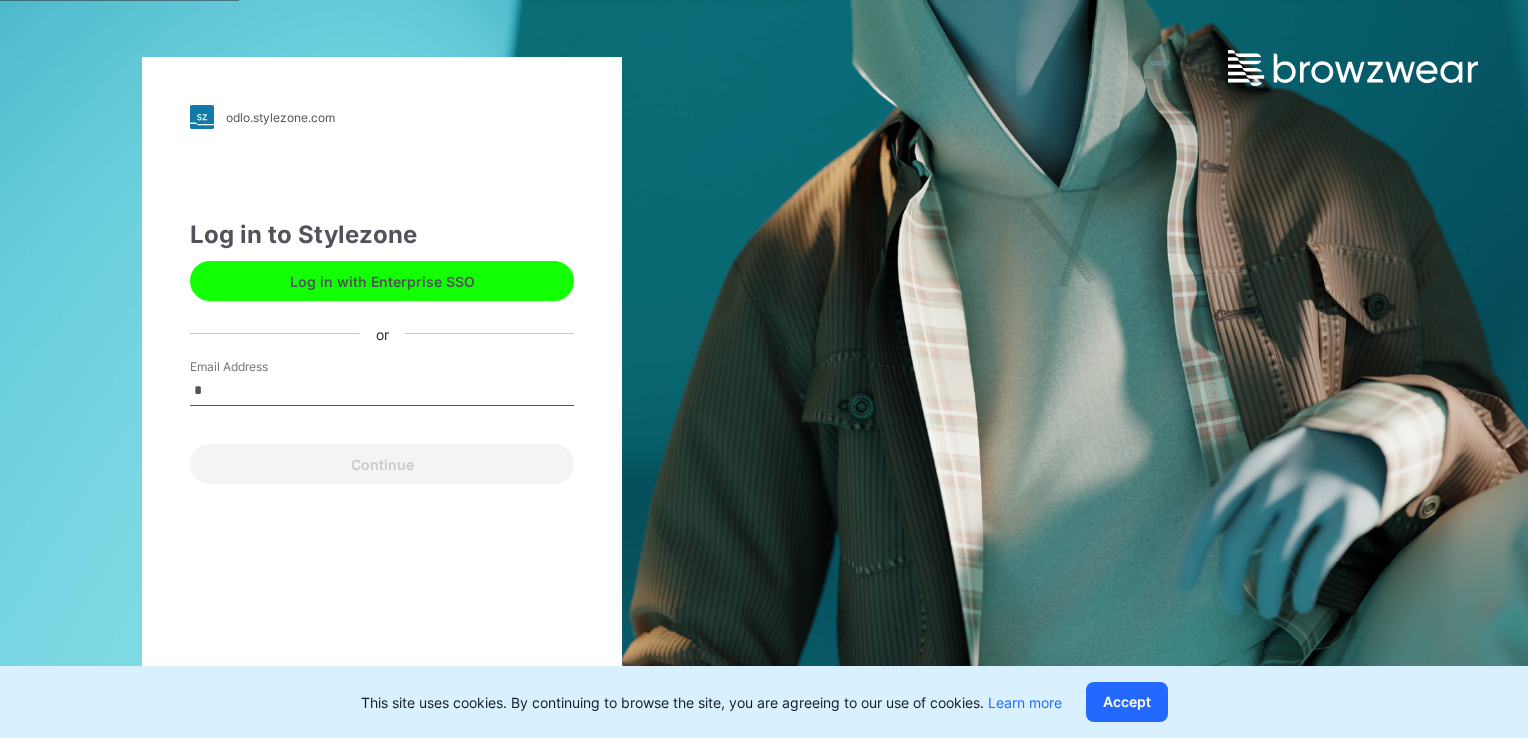 type on "**********" 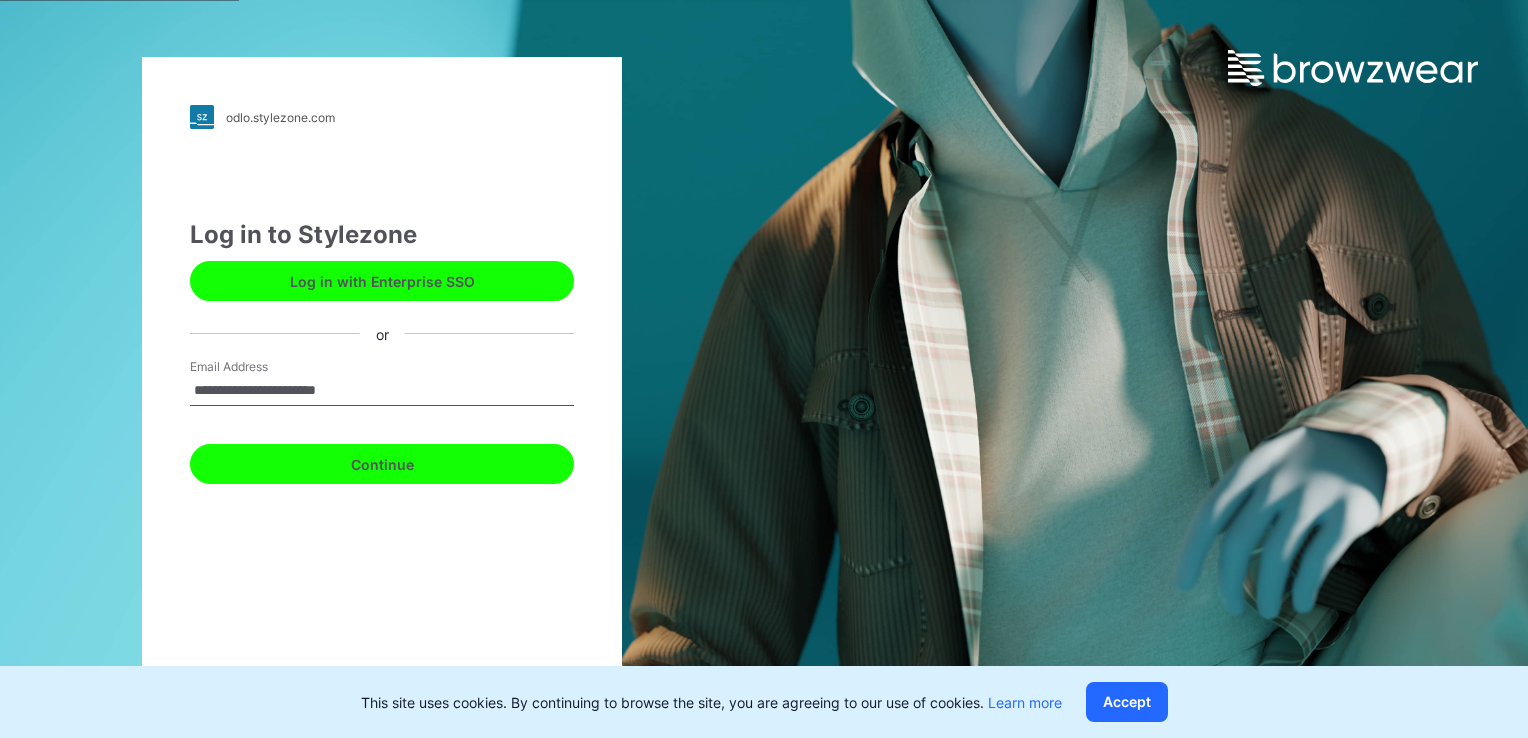 click on "Continue" at bounding box center [382, 464] 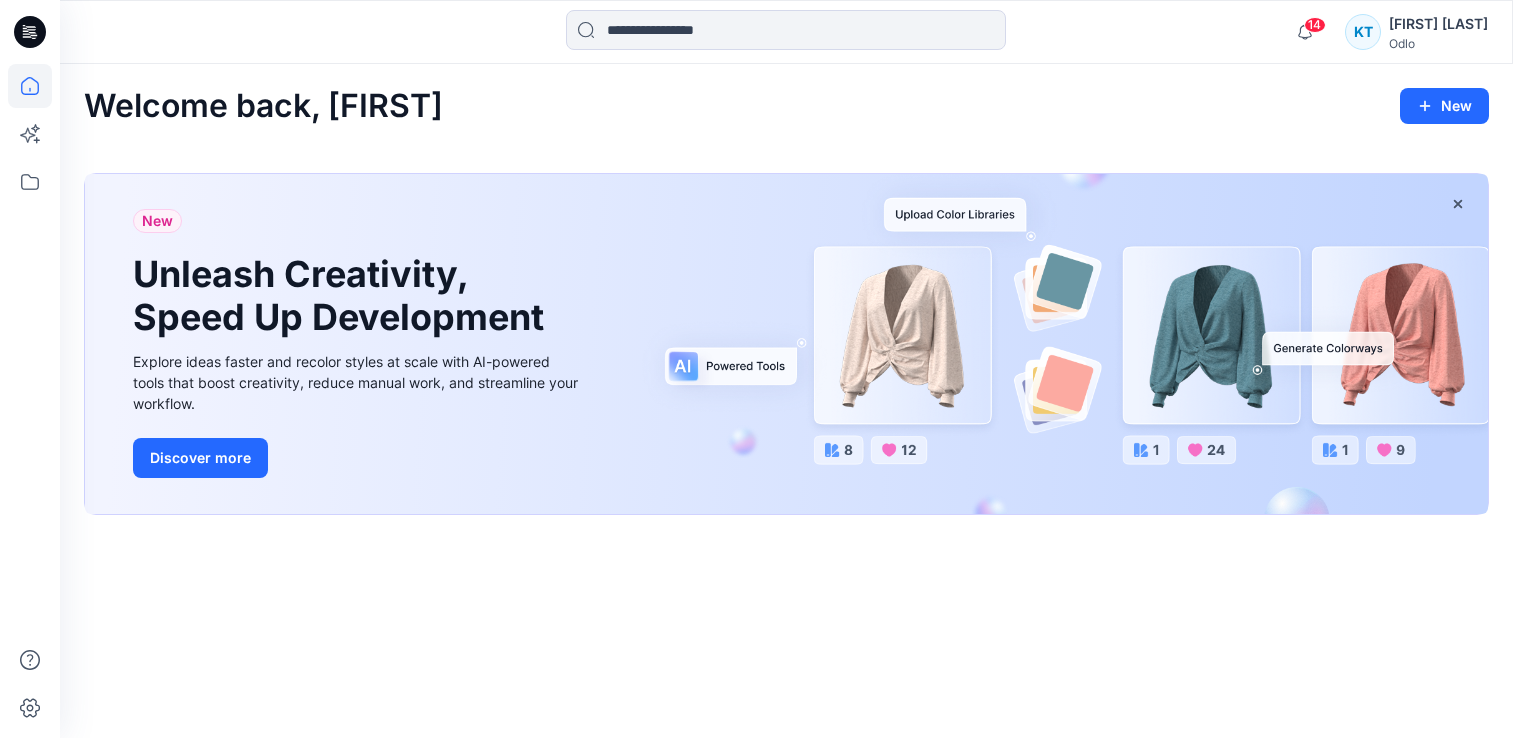 scroll, scrollTop: 0, scrollLeft: 0, axis: both 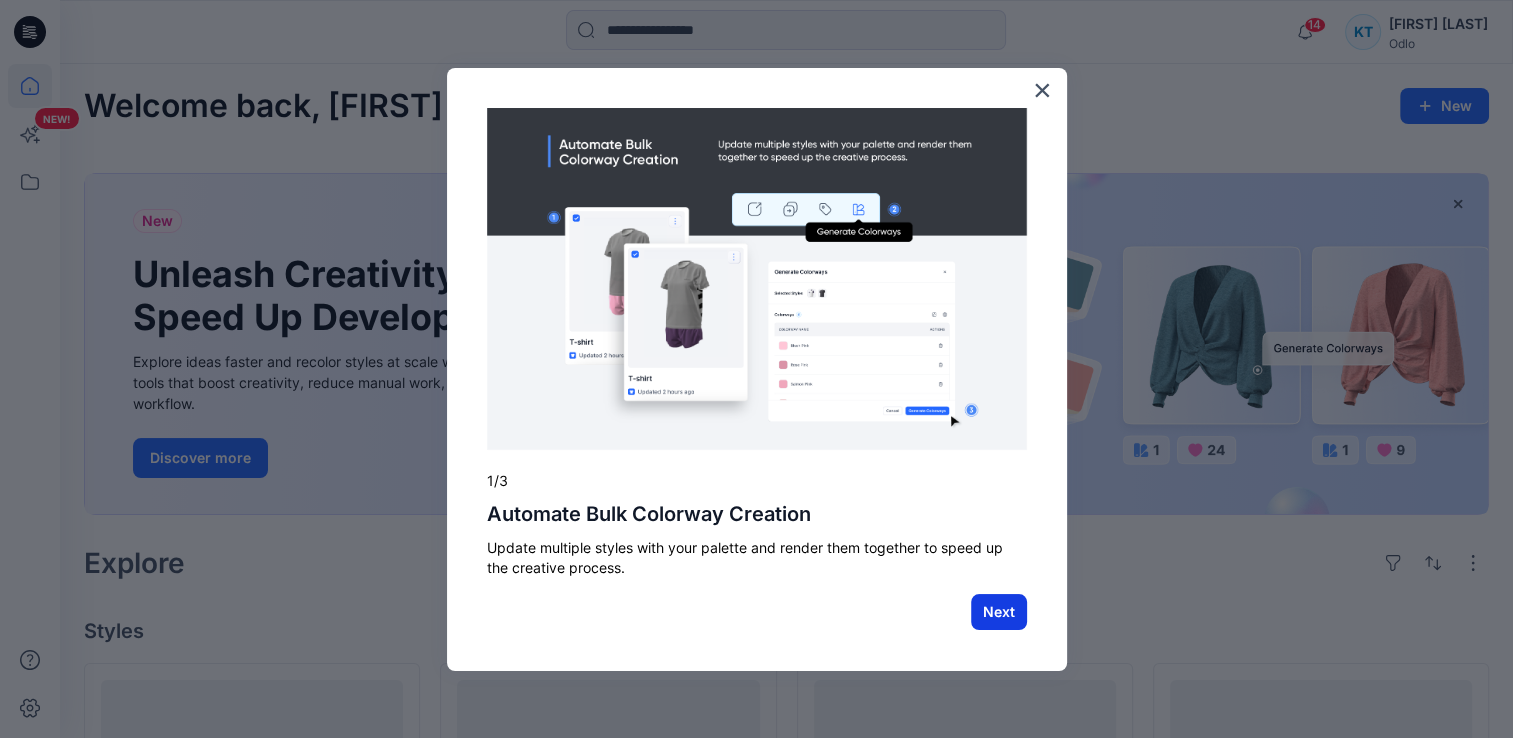 click on "Next" at bounding box center (999, 612) 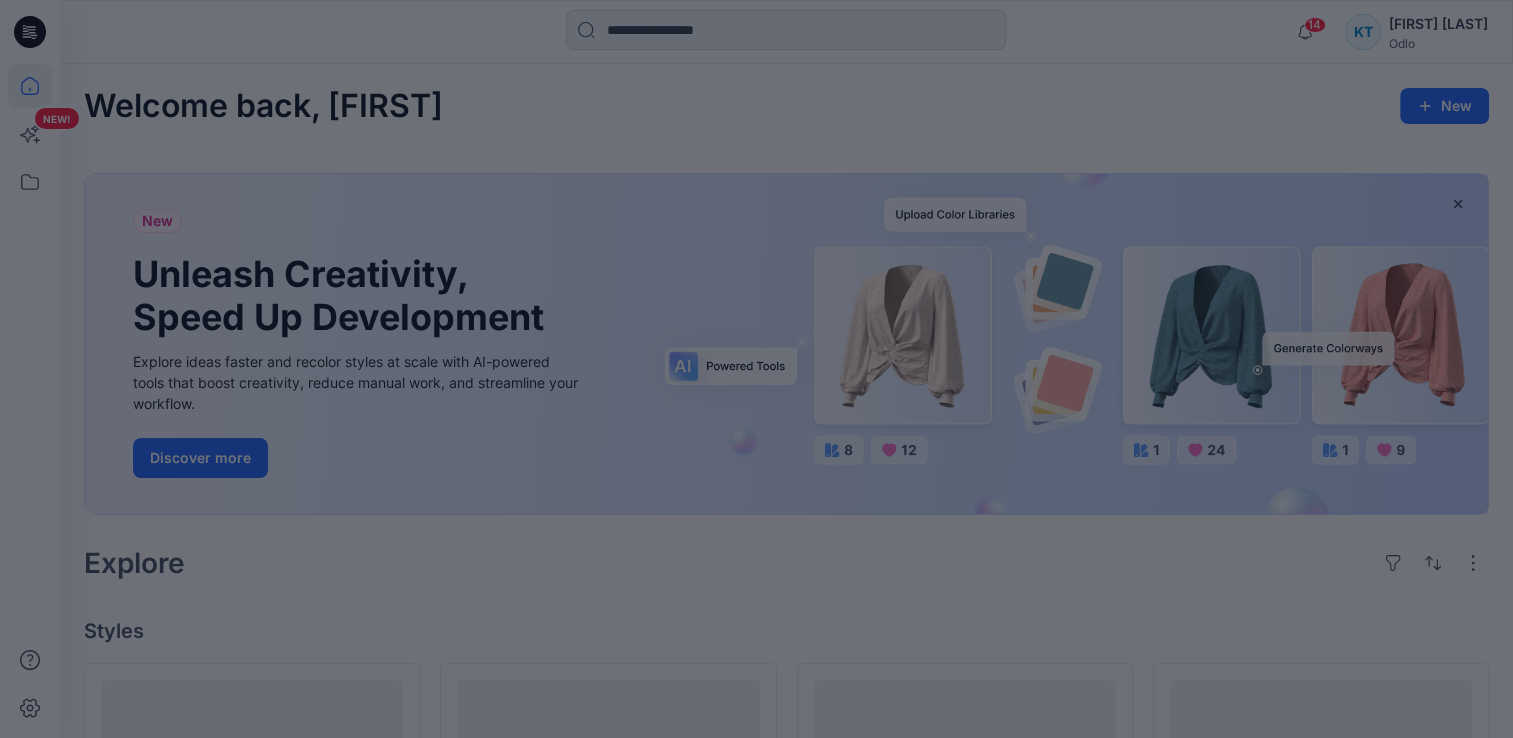 click at bounding box center [756, 369] 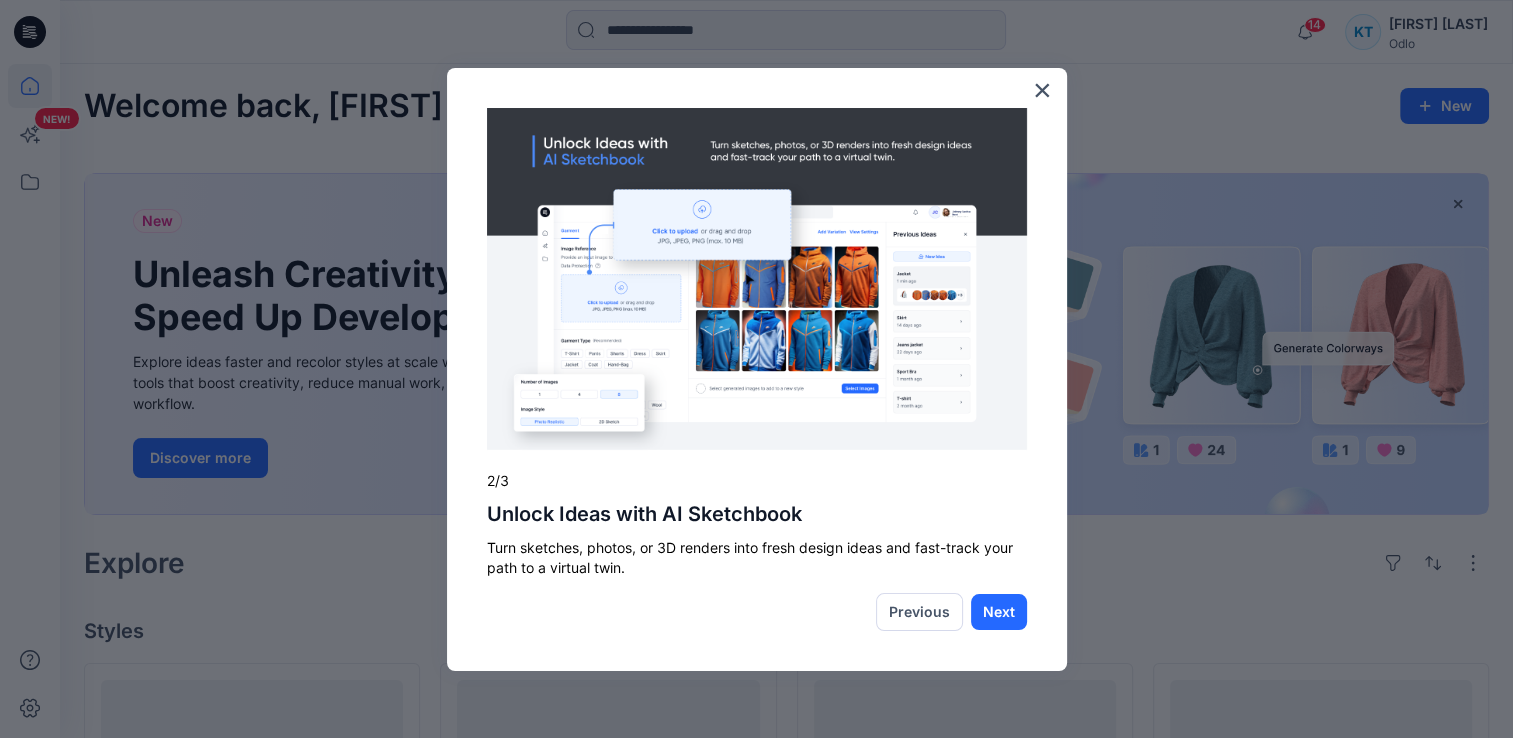 drag, startPoint x: 1043, startPoint y: 87, endPoint x: 708, endPoint y: 86, distance: 335.0015 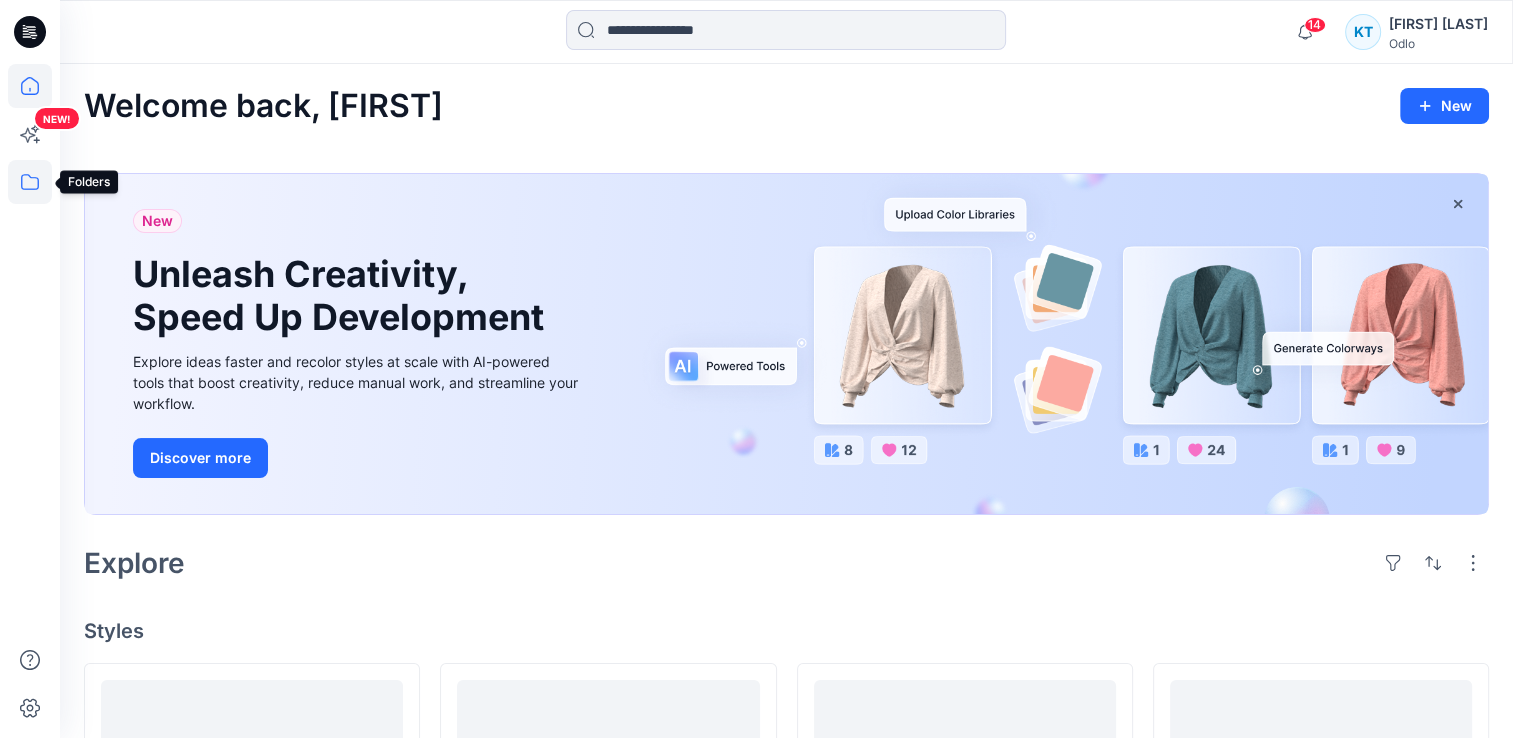 click 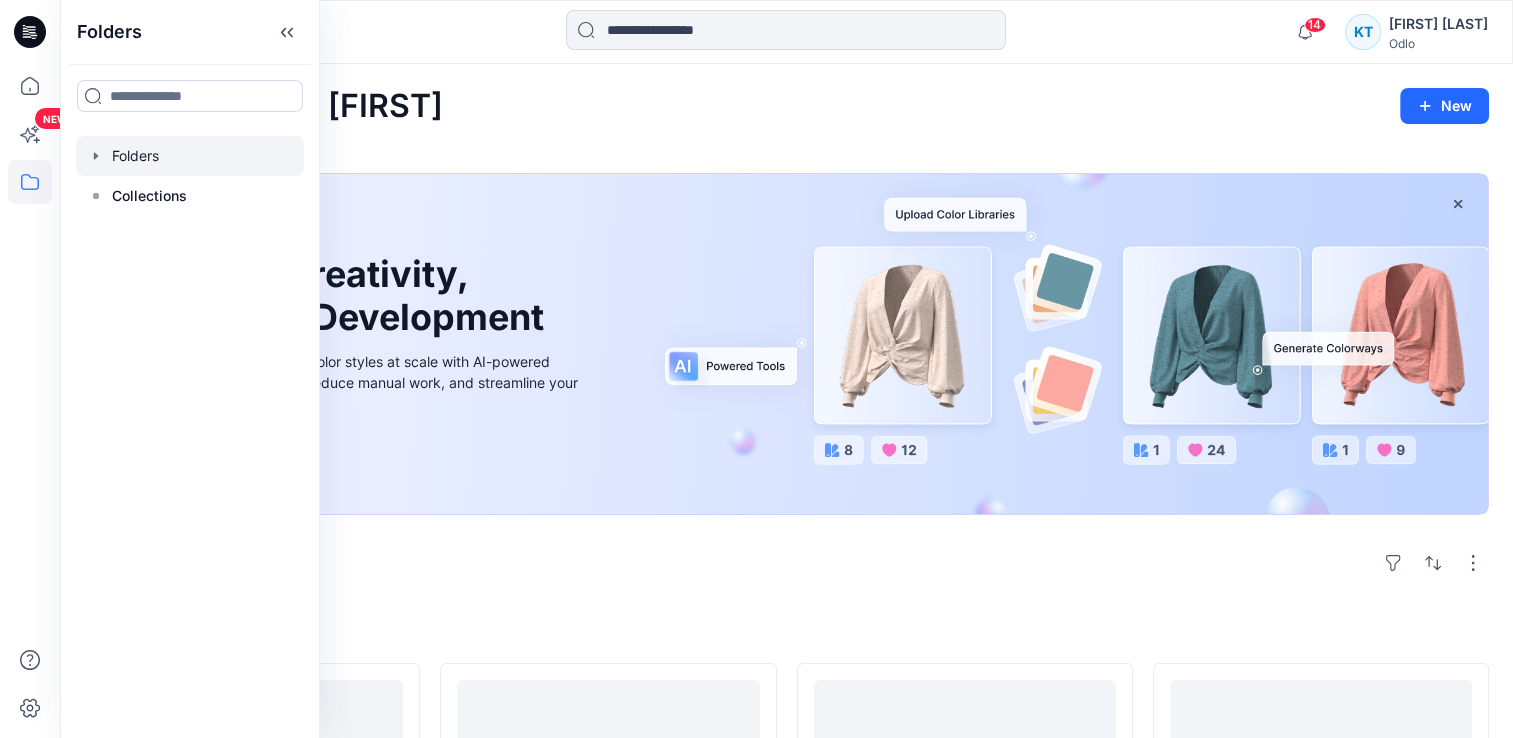 click at bounding box center [190, 156] 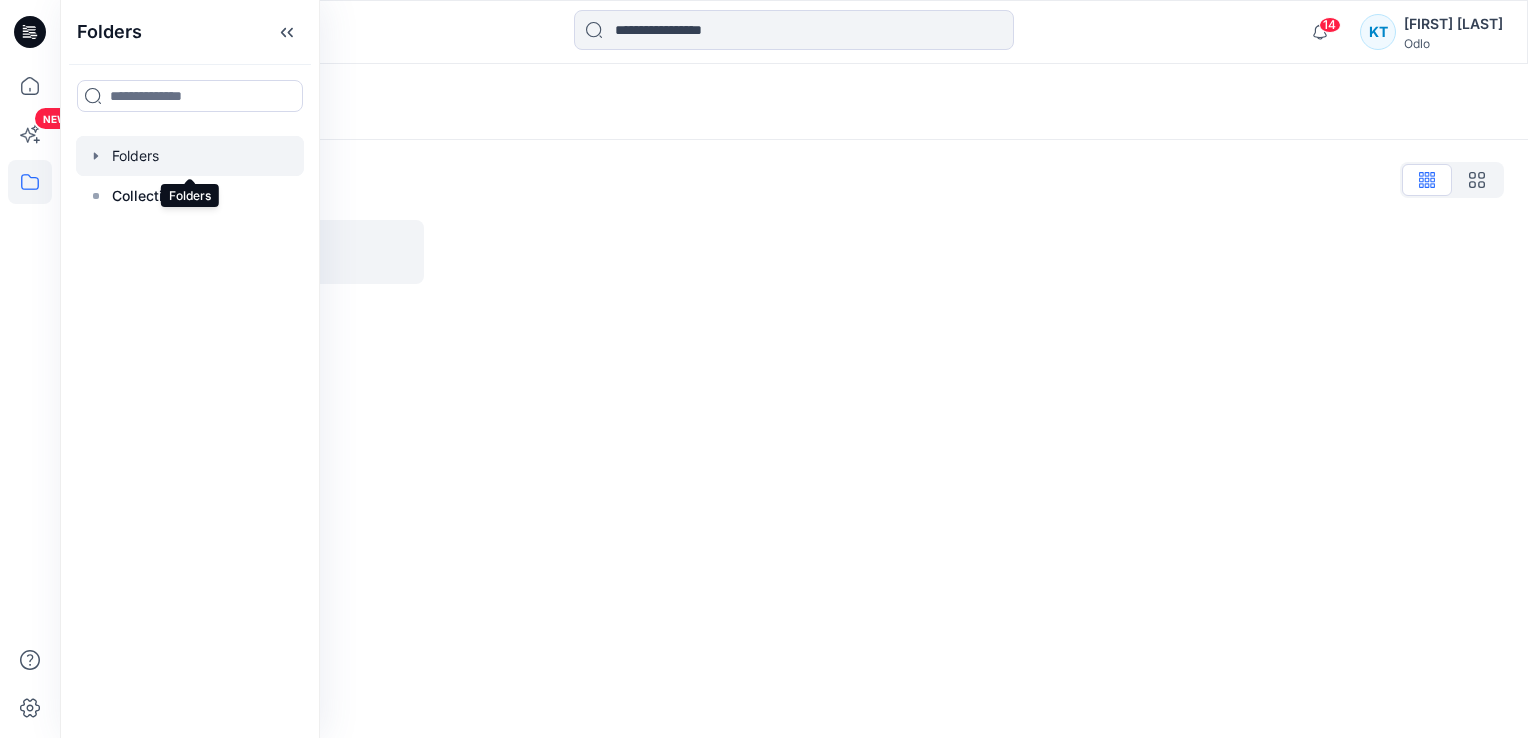 click at bounding box center (190, 156) 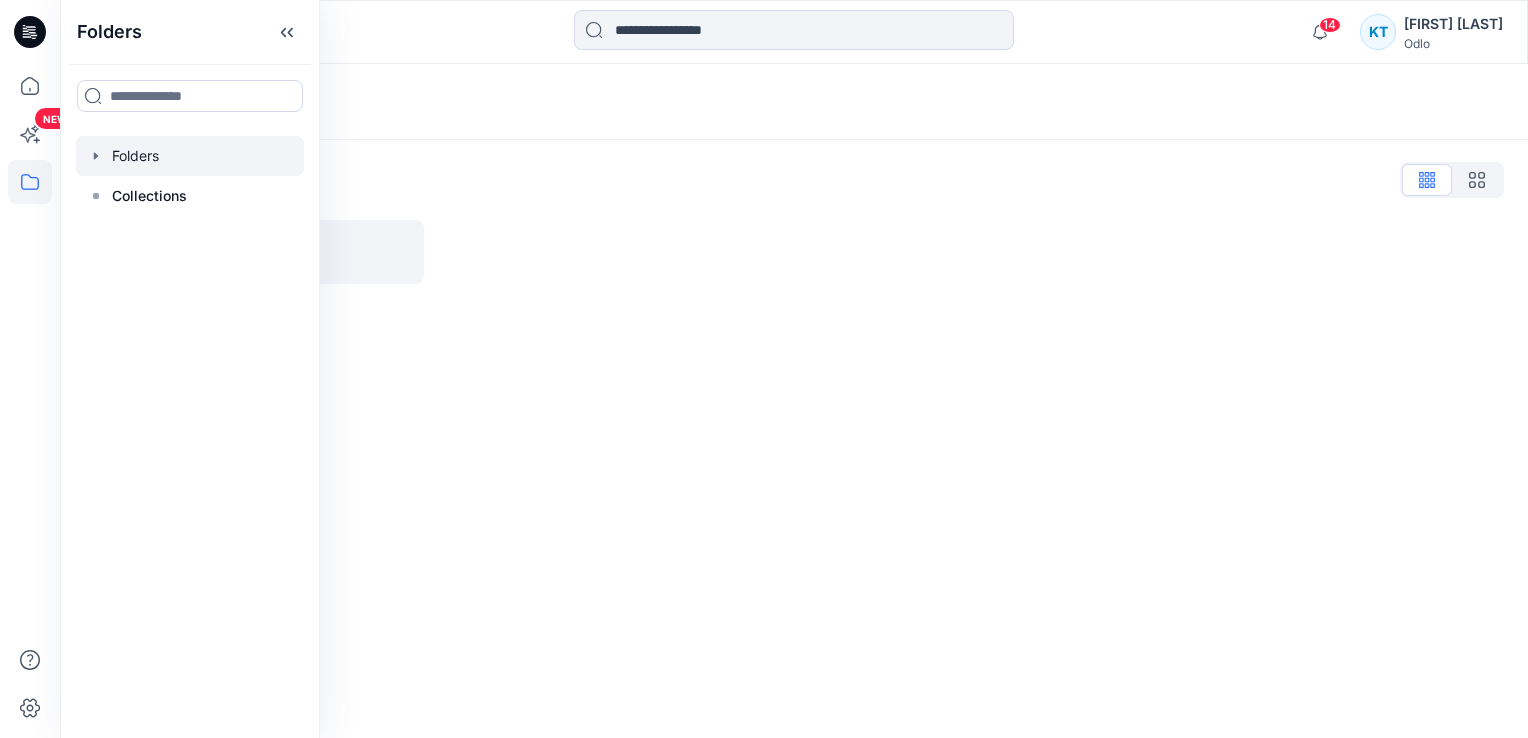 click 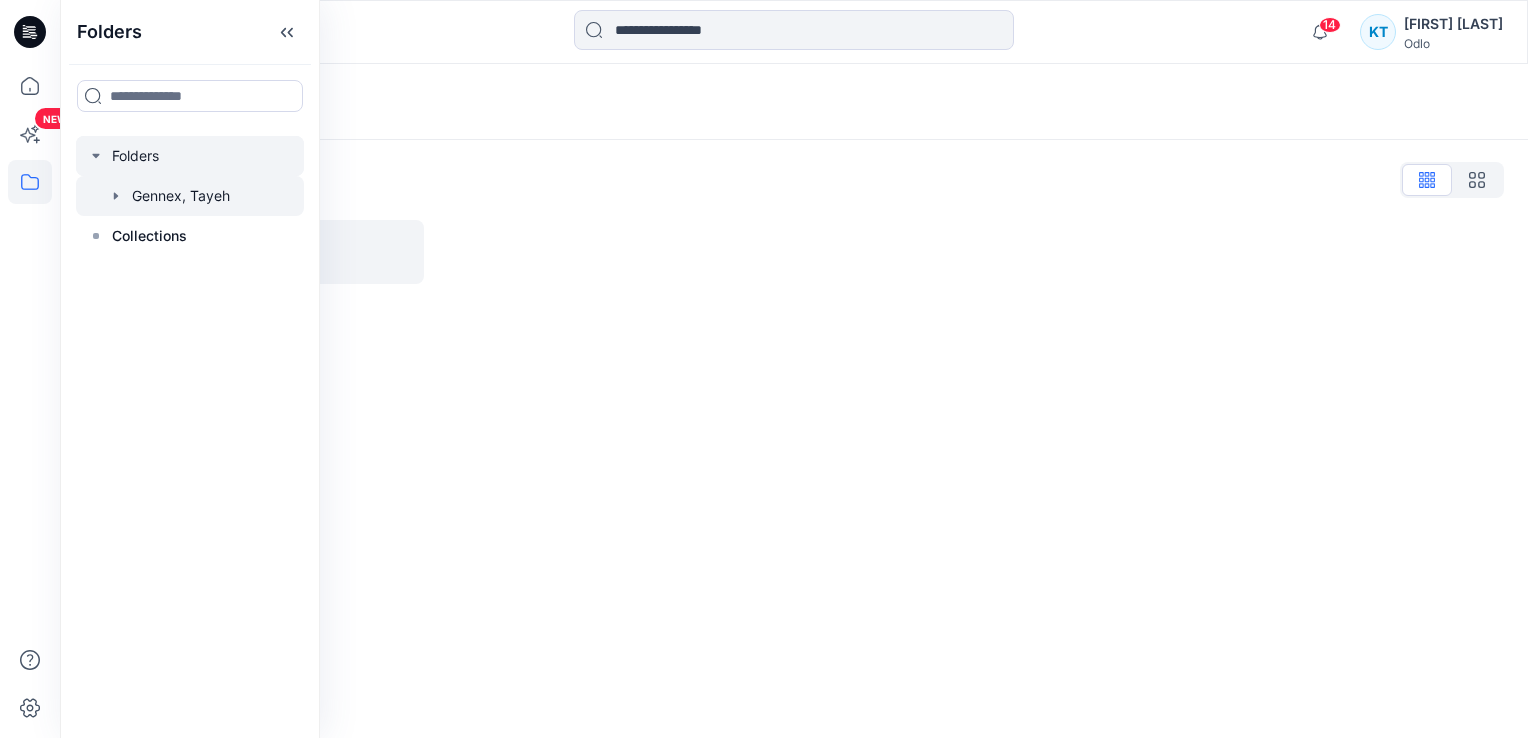 click at bounding box center [190, 196] 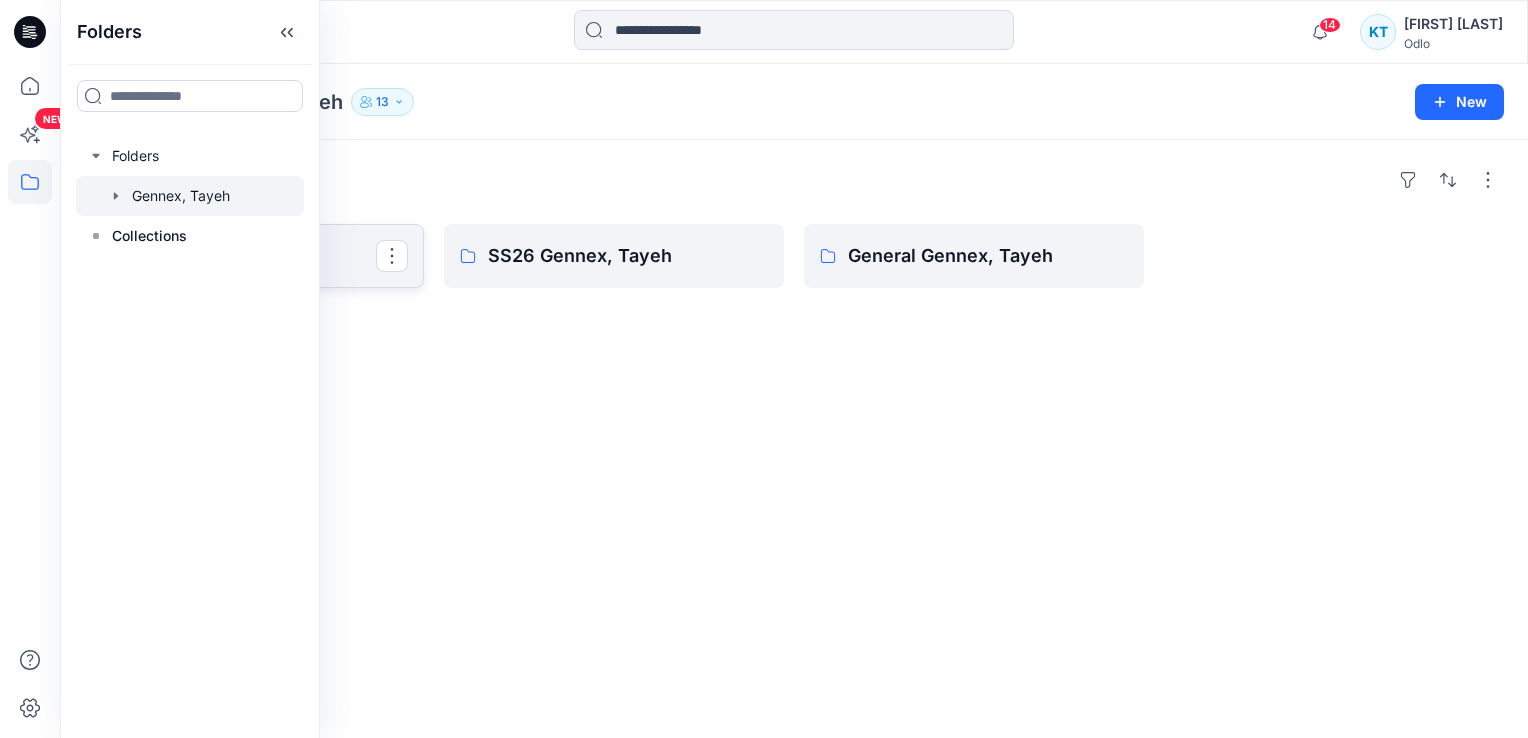 click on "FW26 Gennex, Tayeh" at bounding box center [252, 256] 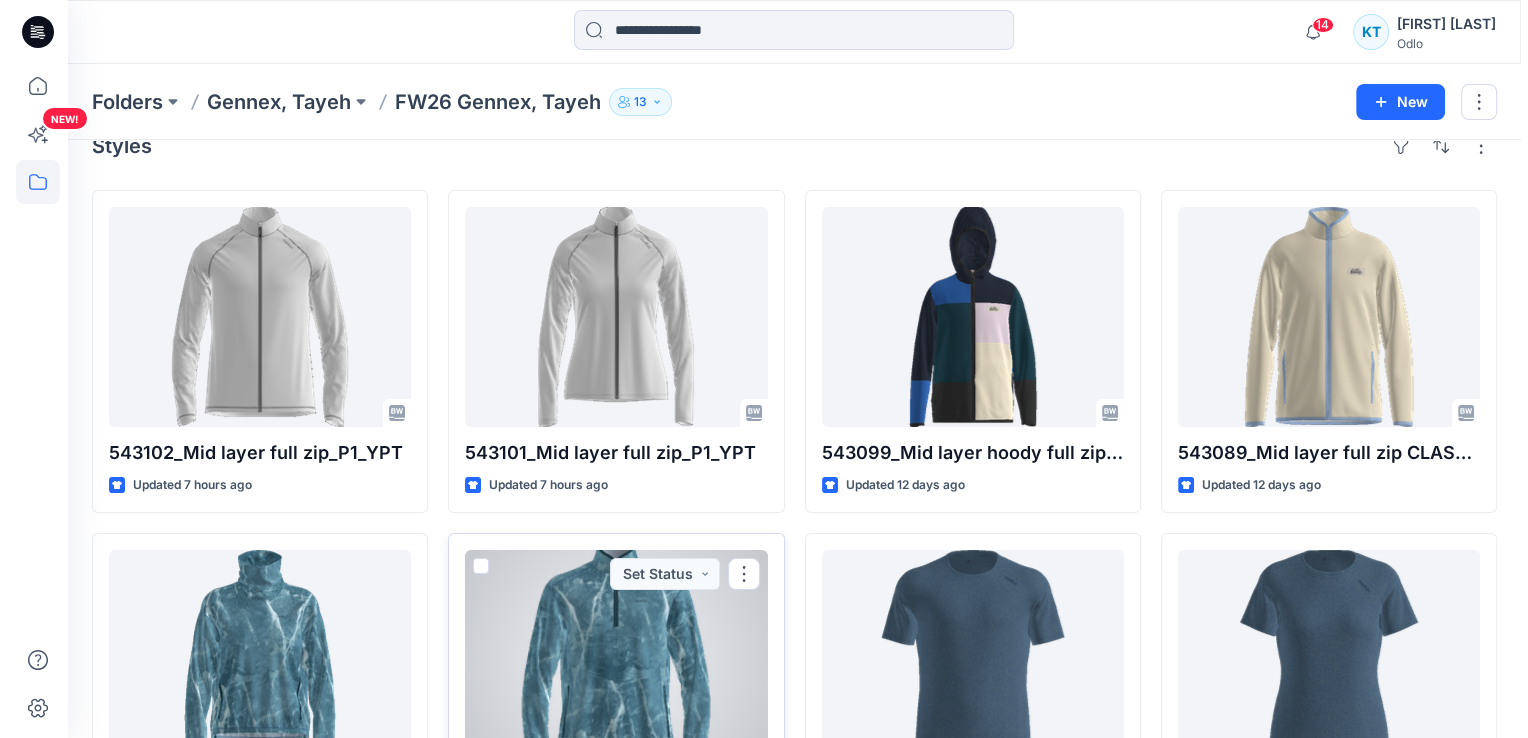 scroll, scrollTop: 0, scrollLeft: 0, axis: both 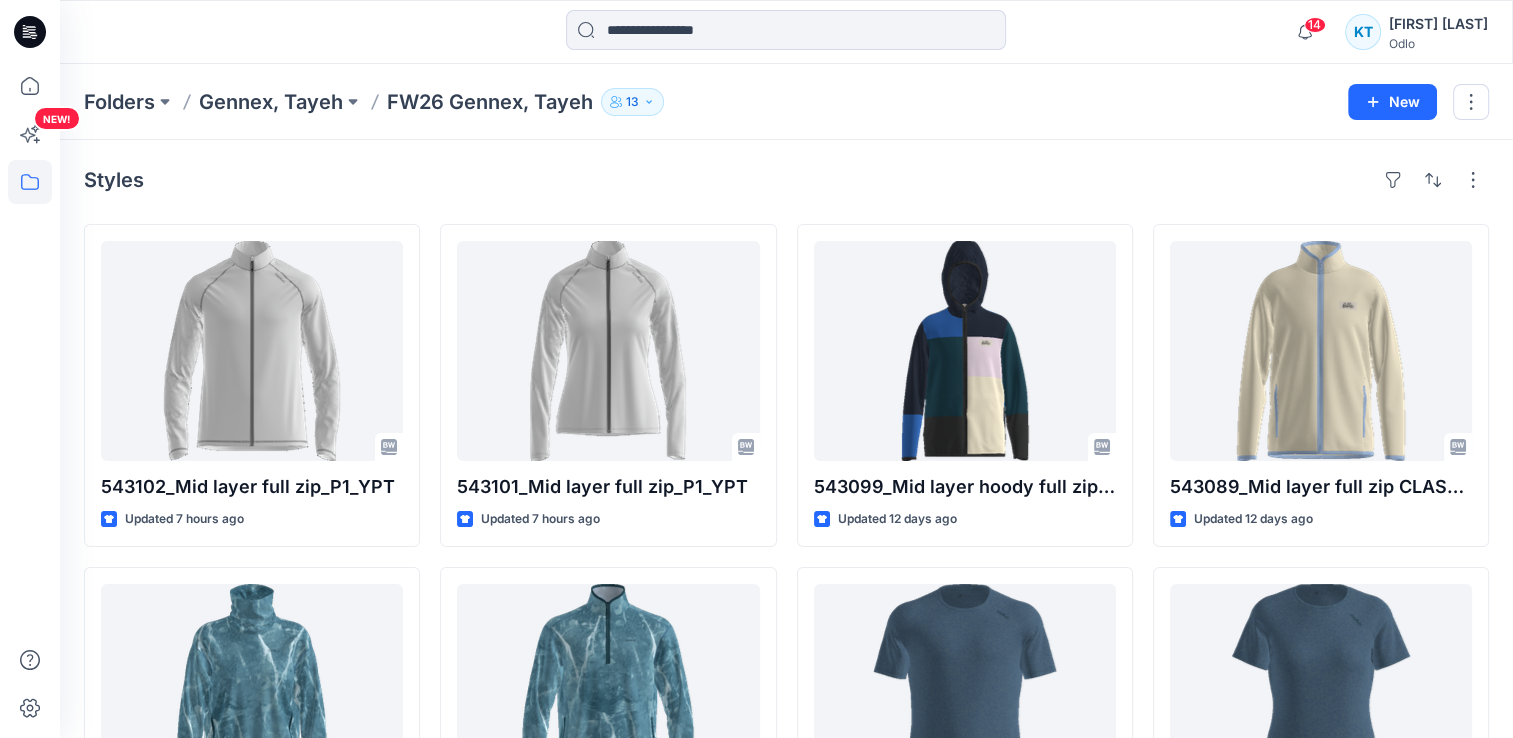 click on "FW26 Gennex, Tayeh" at bounding box center (490, 102) 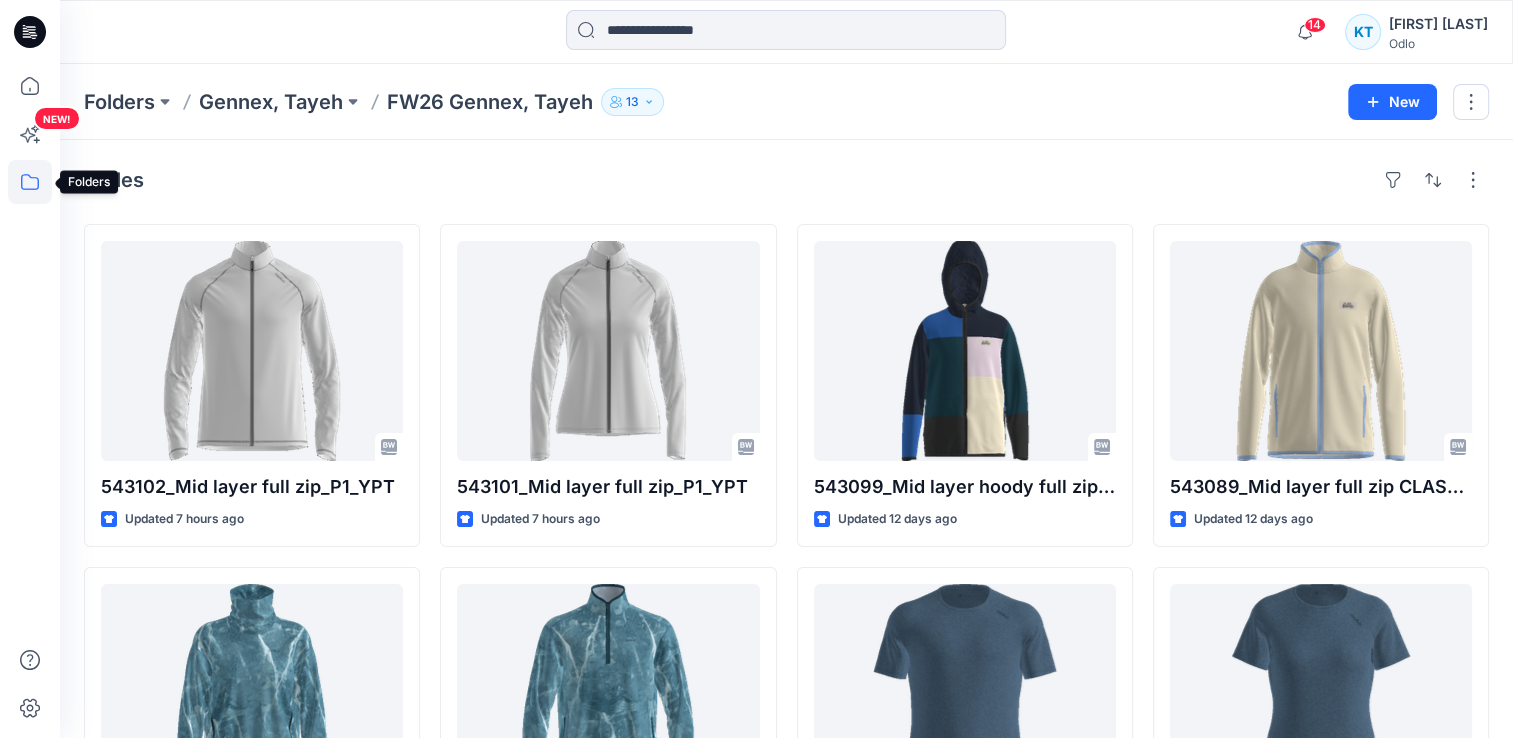 click 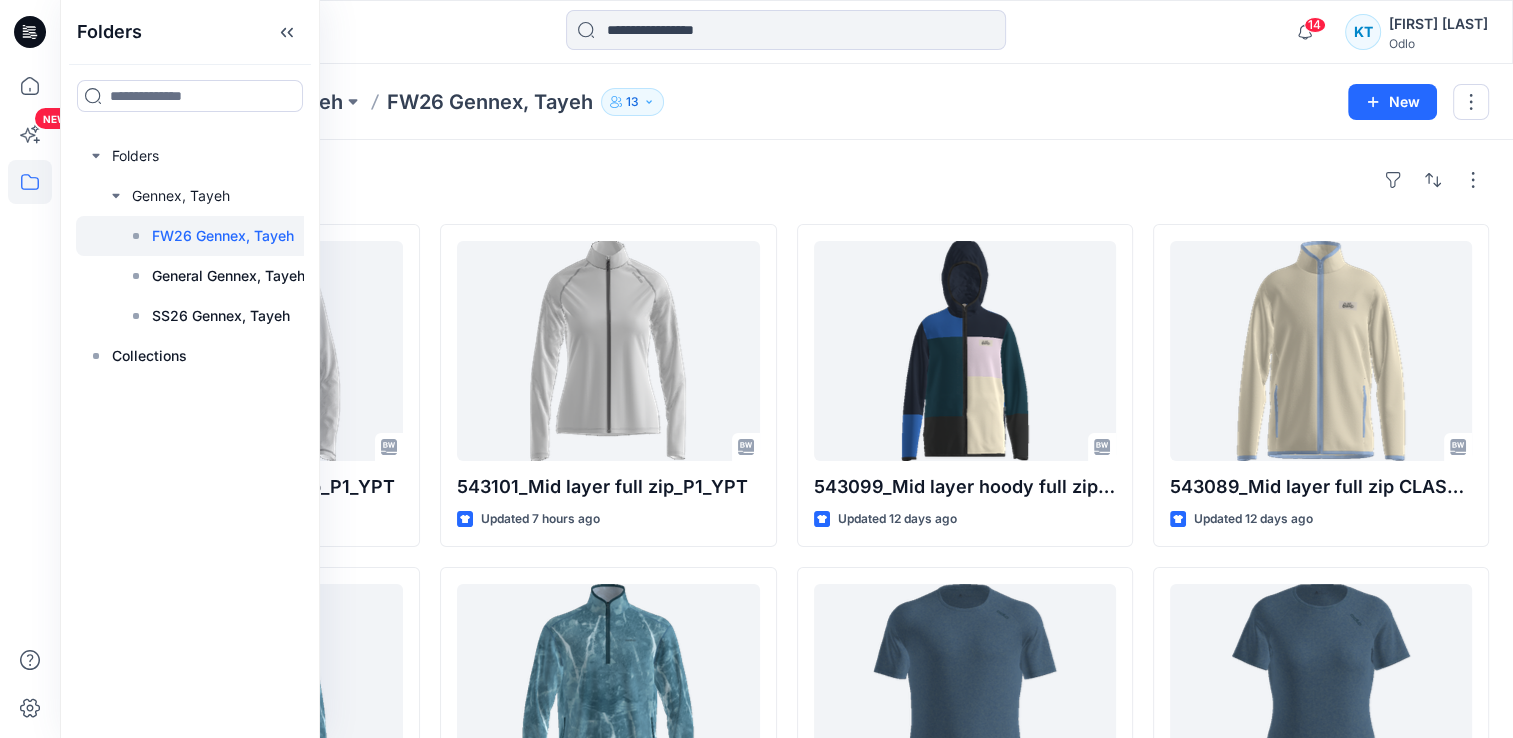 click on "FW26 Gennex, Tayeh" at bounding box center [223, 236] 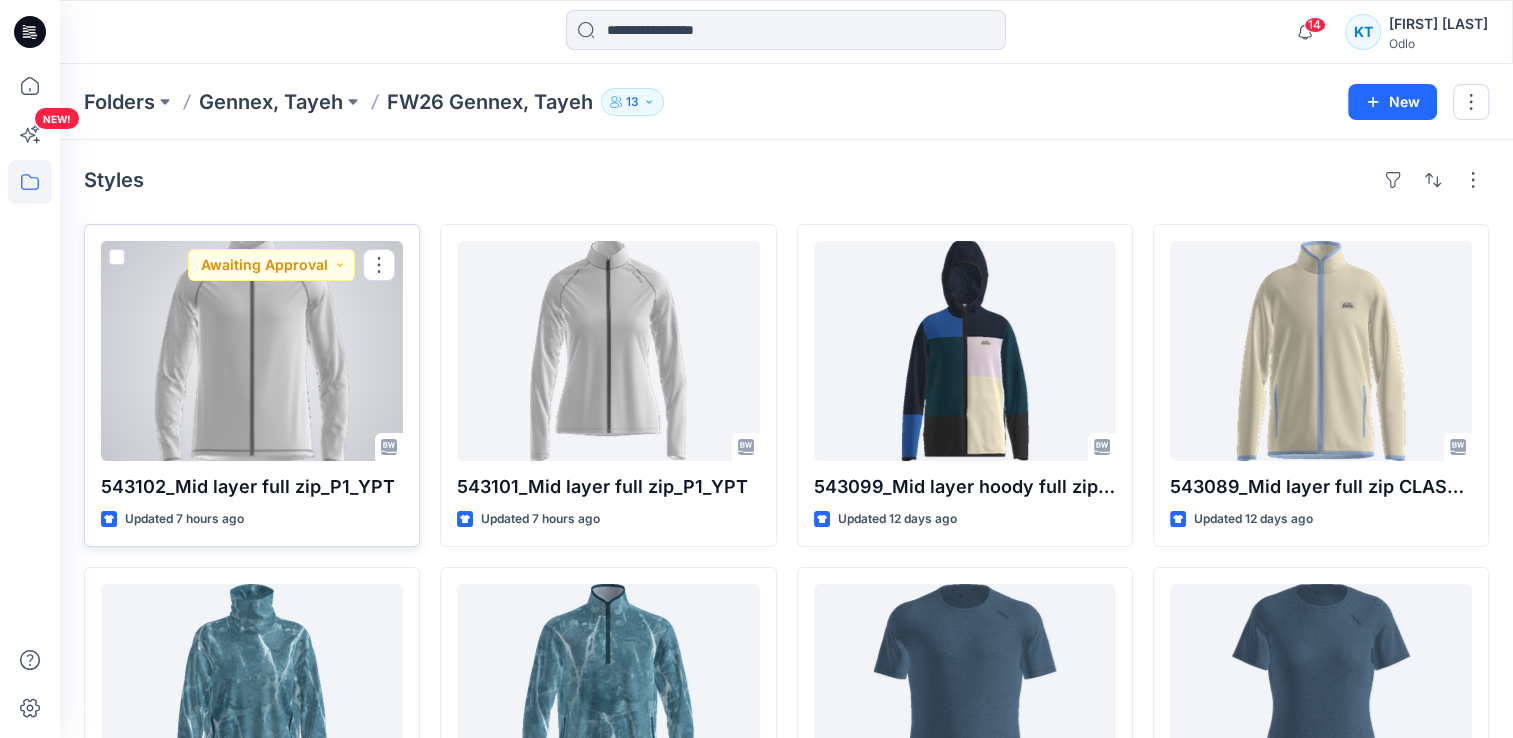 click at bounding box center [252, 351] 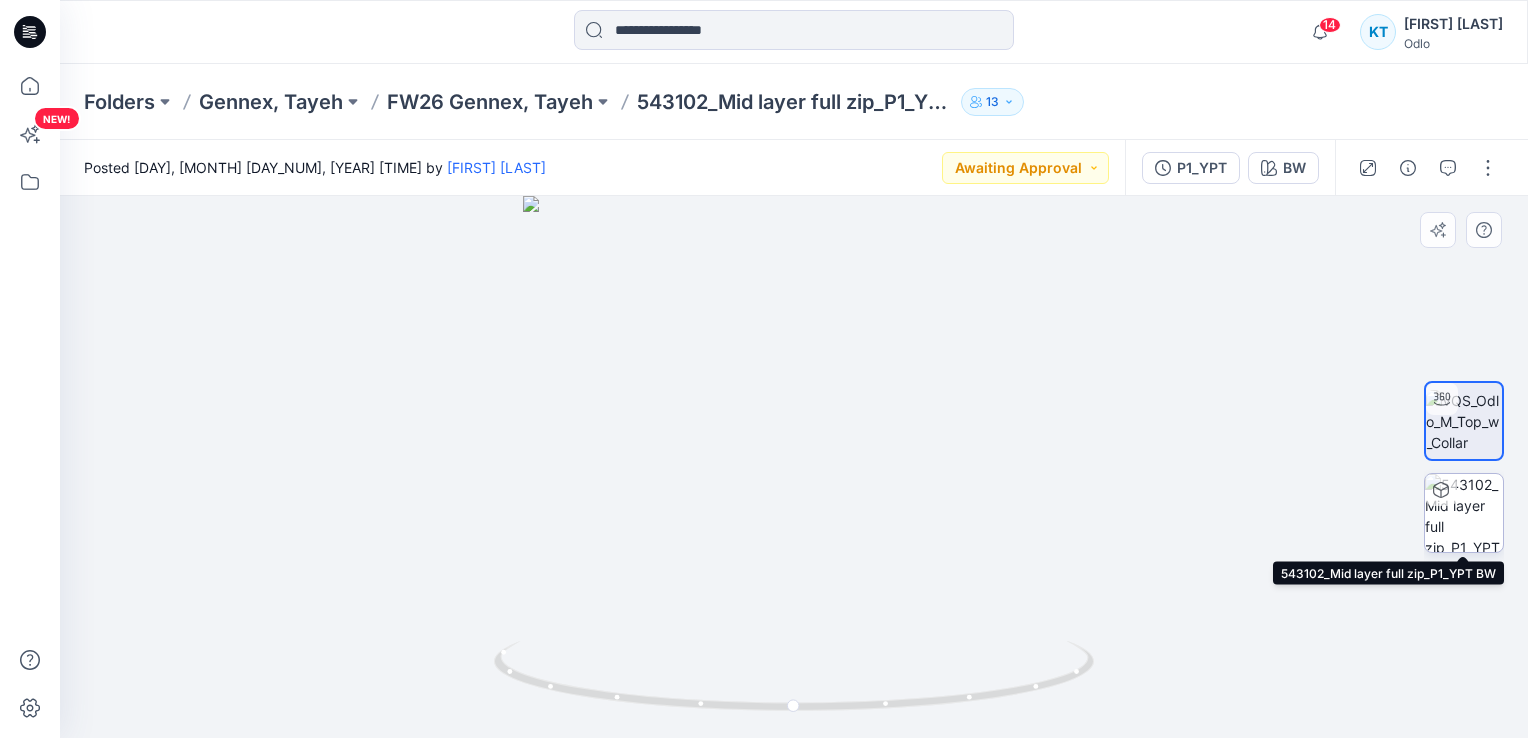 click at bounding box center [1464, 513] 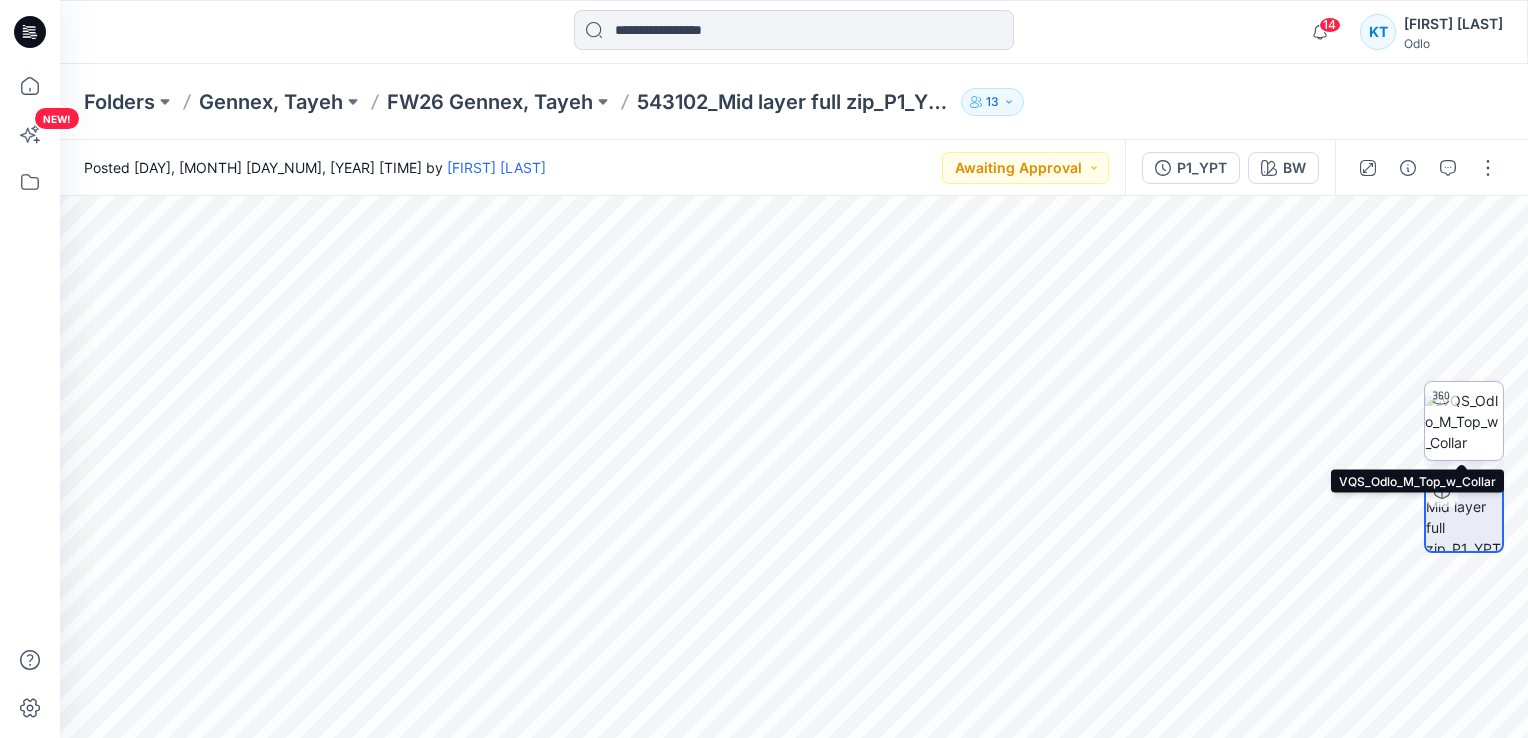 click at bounding box center [1441, 398] 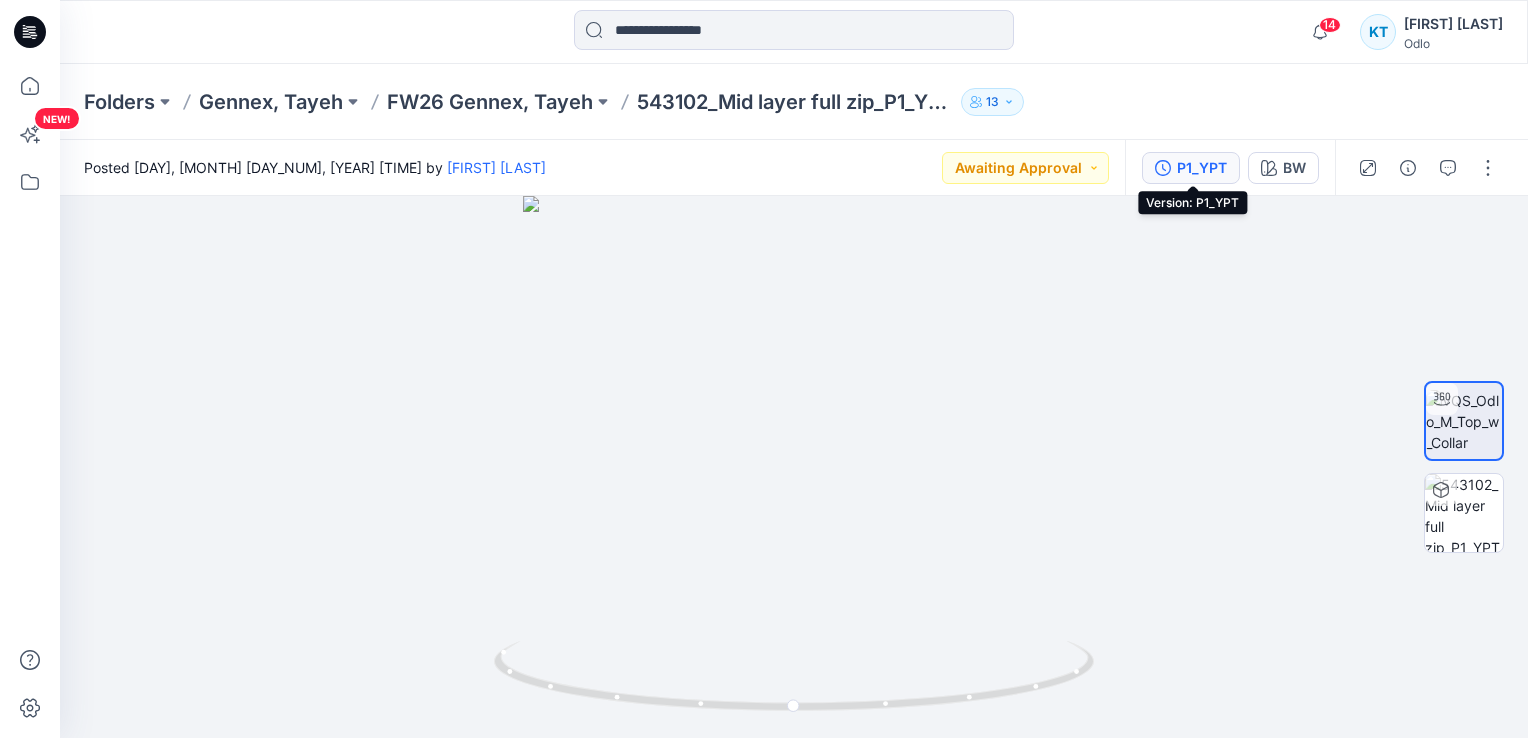 click on "P1_YPT" at bounding box center [1202, 168] 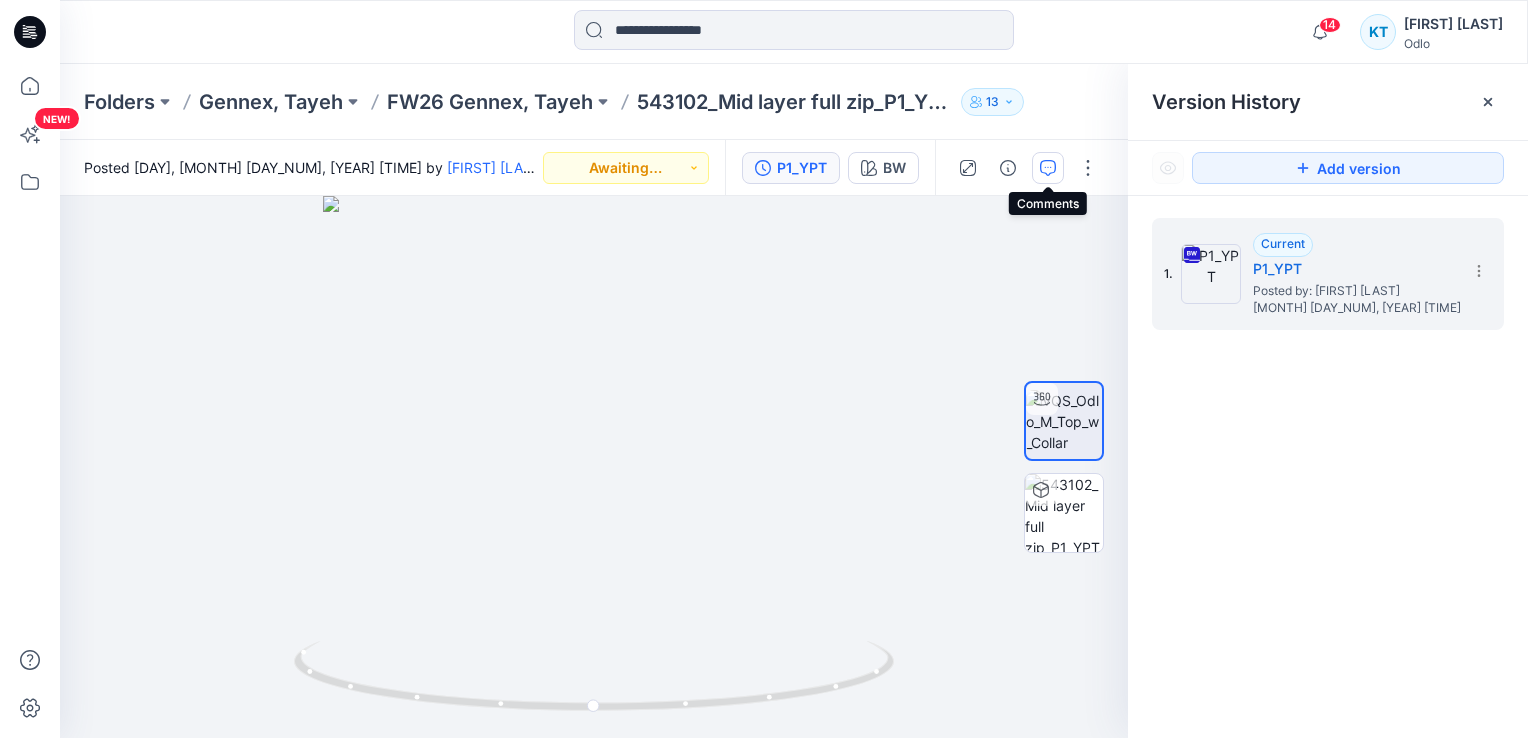 click 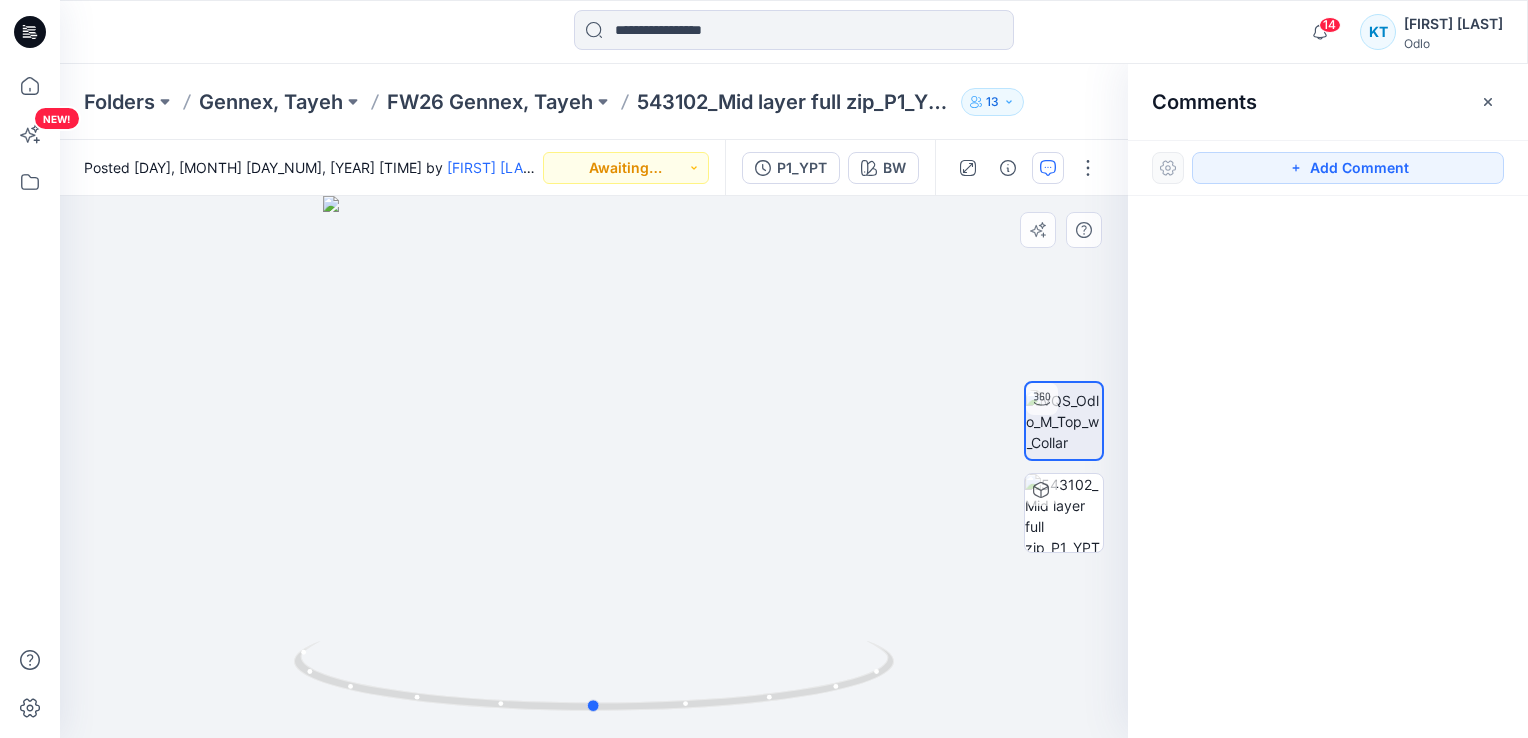 click at bounding box center (594, 467) 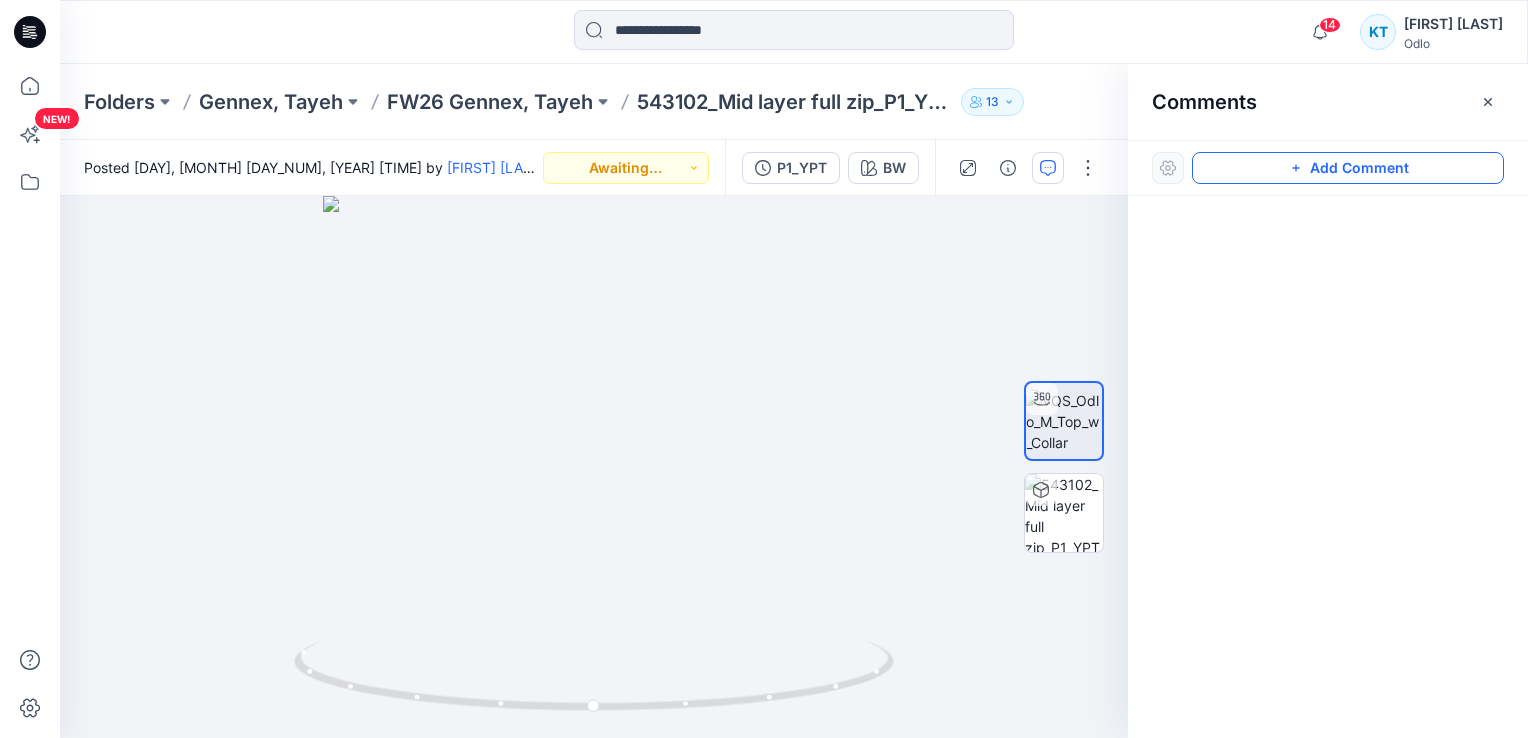click on "Add Comment" at bounding box center (1348, 168) 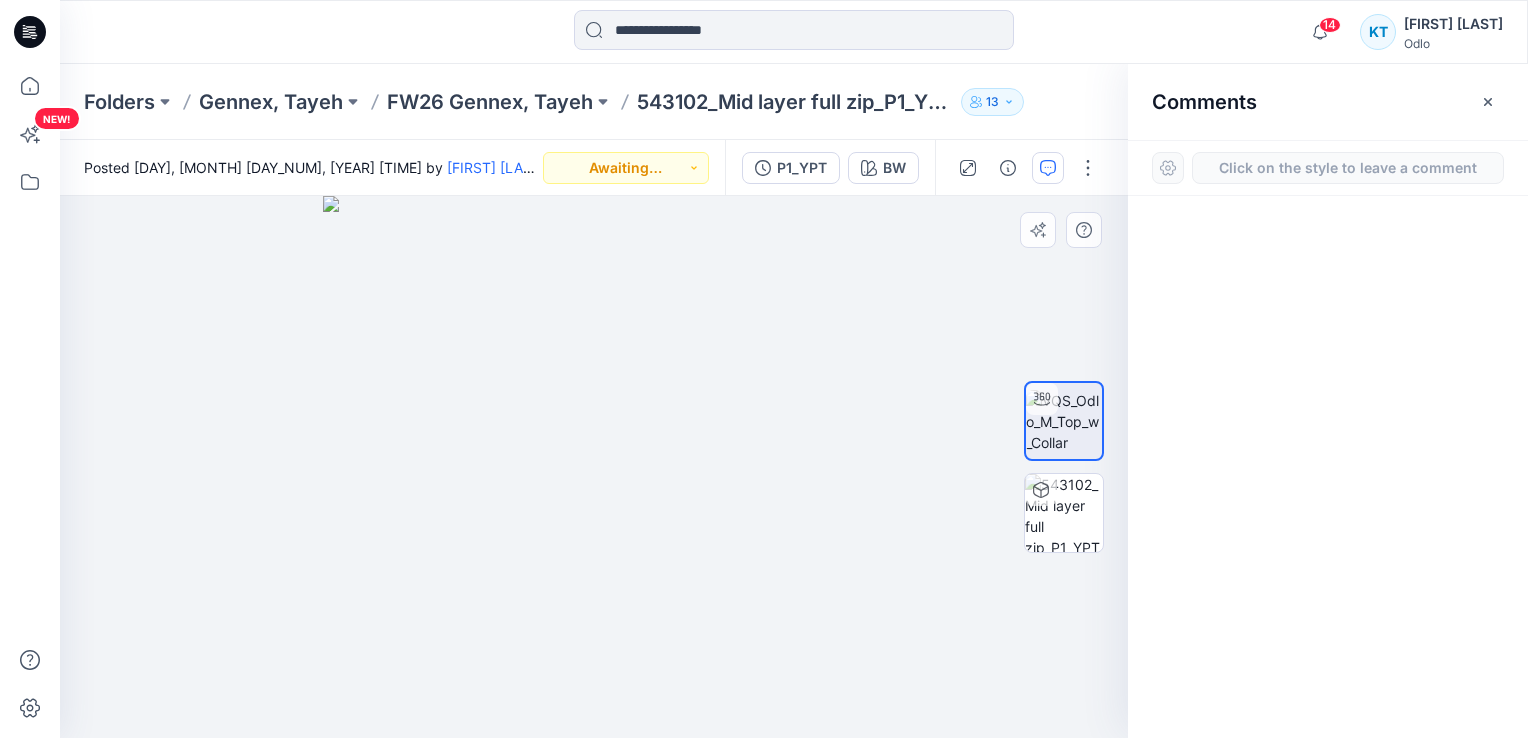 click on "1" at bounding box center [594, 467] 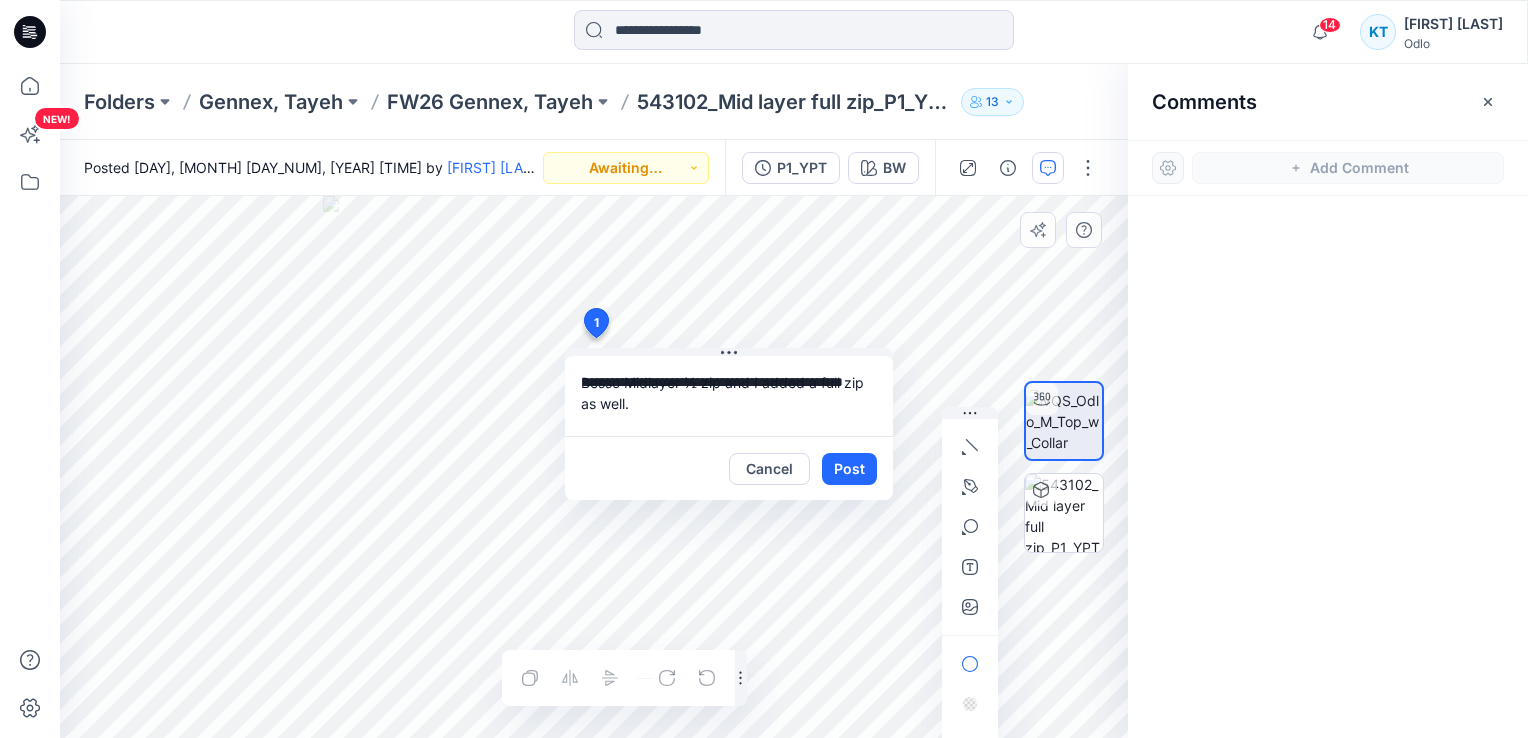 click on "**********" at bounding box center [729, 396] 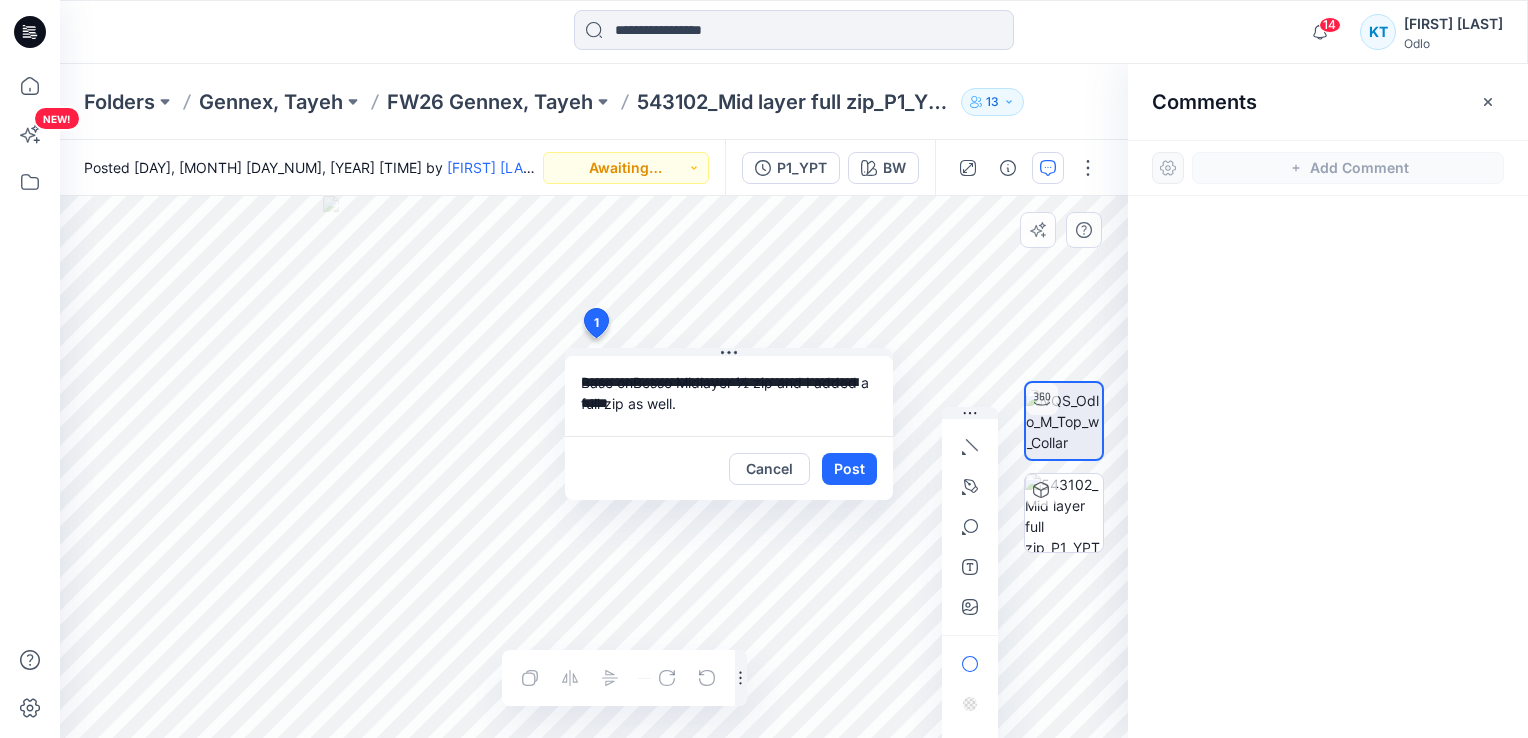 click on "**********" at bounding box center (729, 396) 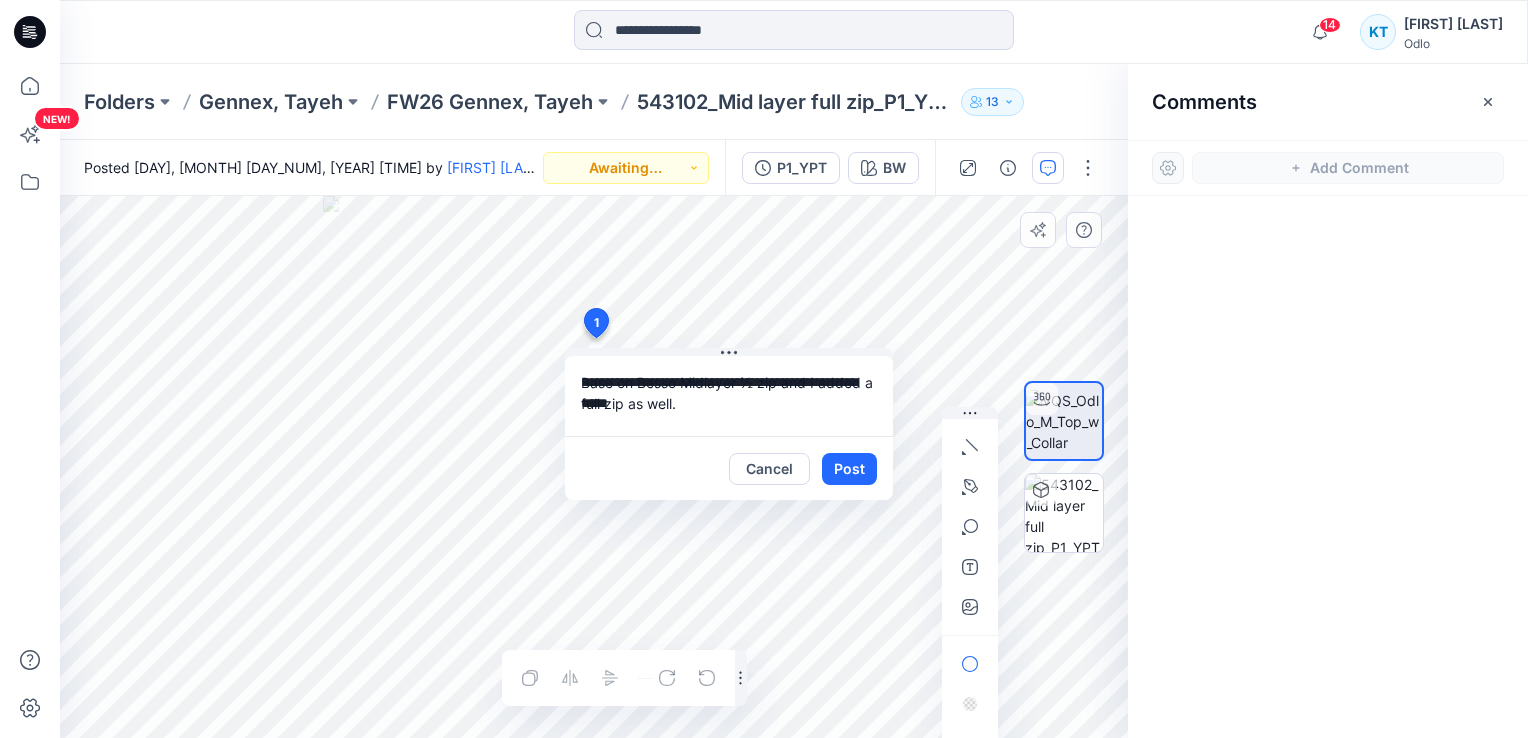 click on "**********" at bounding box center (729, 396) 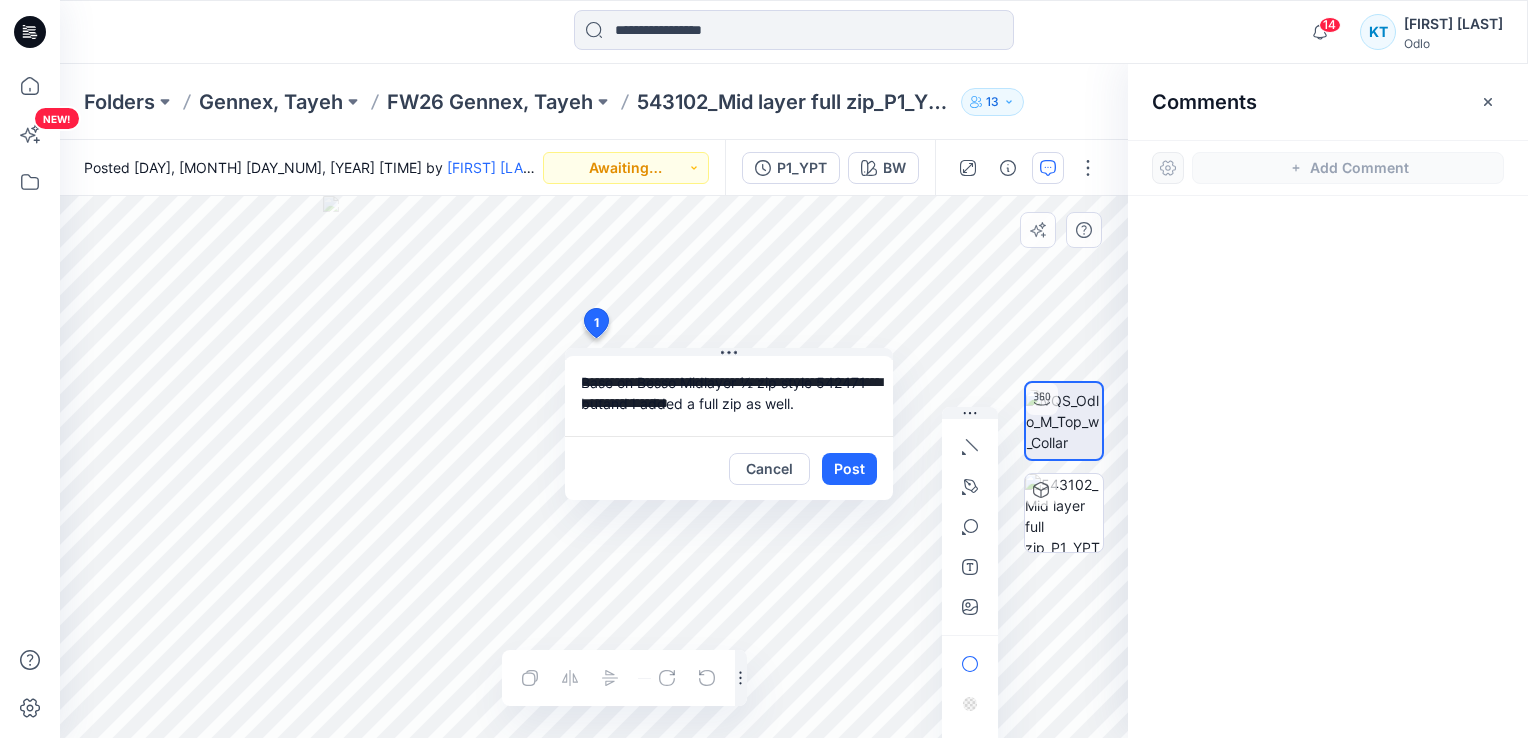 drag, startPoint x: 610, startPoint y: 404, endPoint x: 642, endPoint y: 404, distance: 32 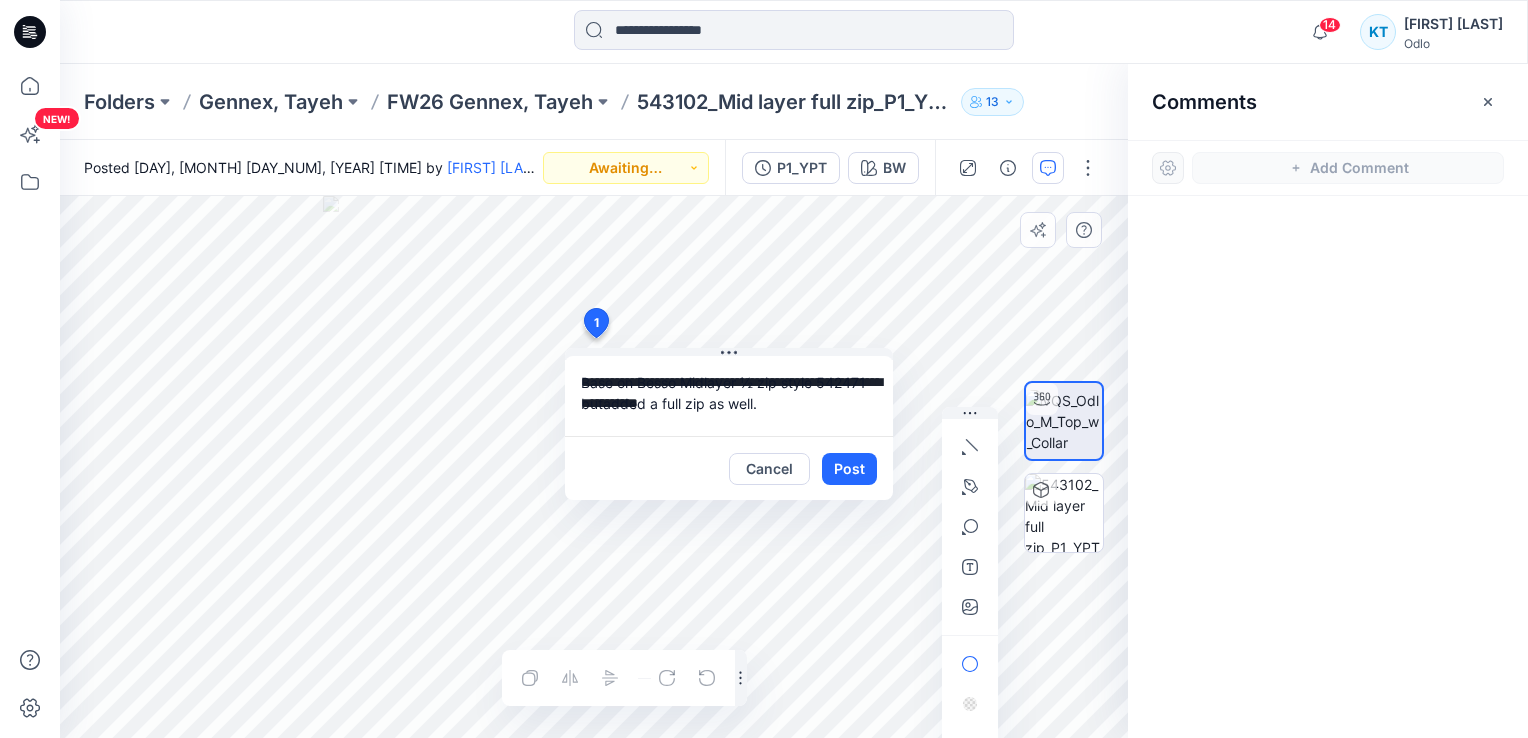 drag, startPoint x: 759, startPoint y: 403, endPoint x: 708, endPoint y: 412, distance: 51.78803 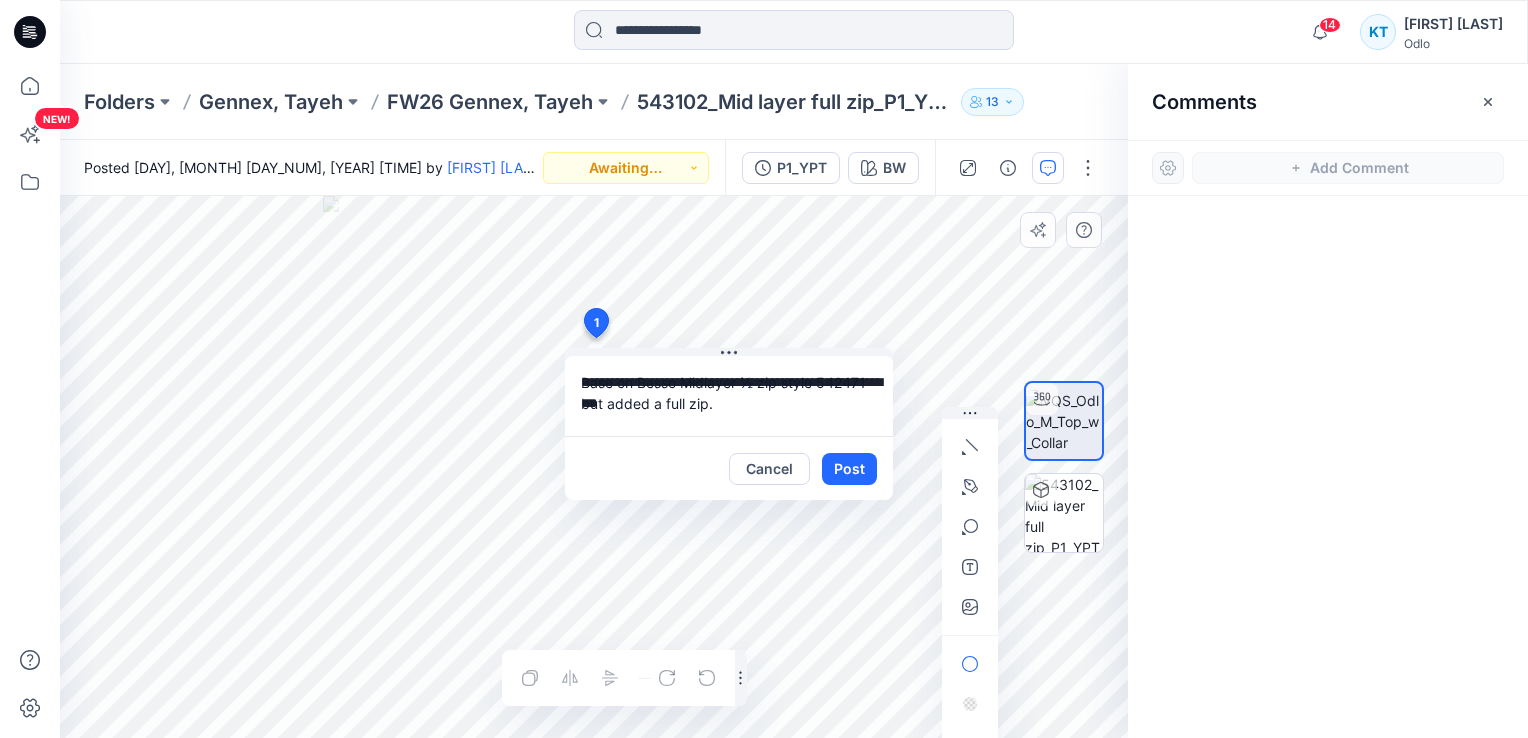 drag, startPoint x: 708, startPoint y: 409, endPoint x: 580, endPoint y: 372, distance: 133.24039 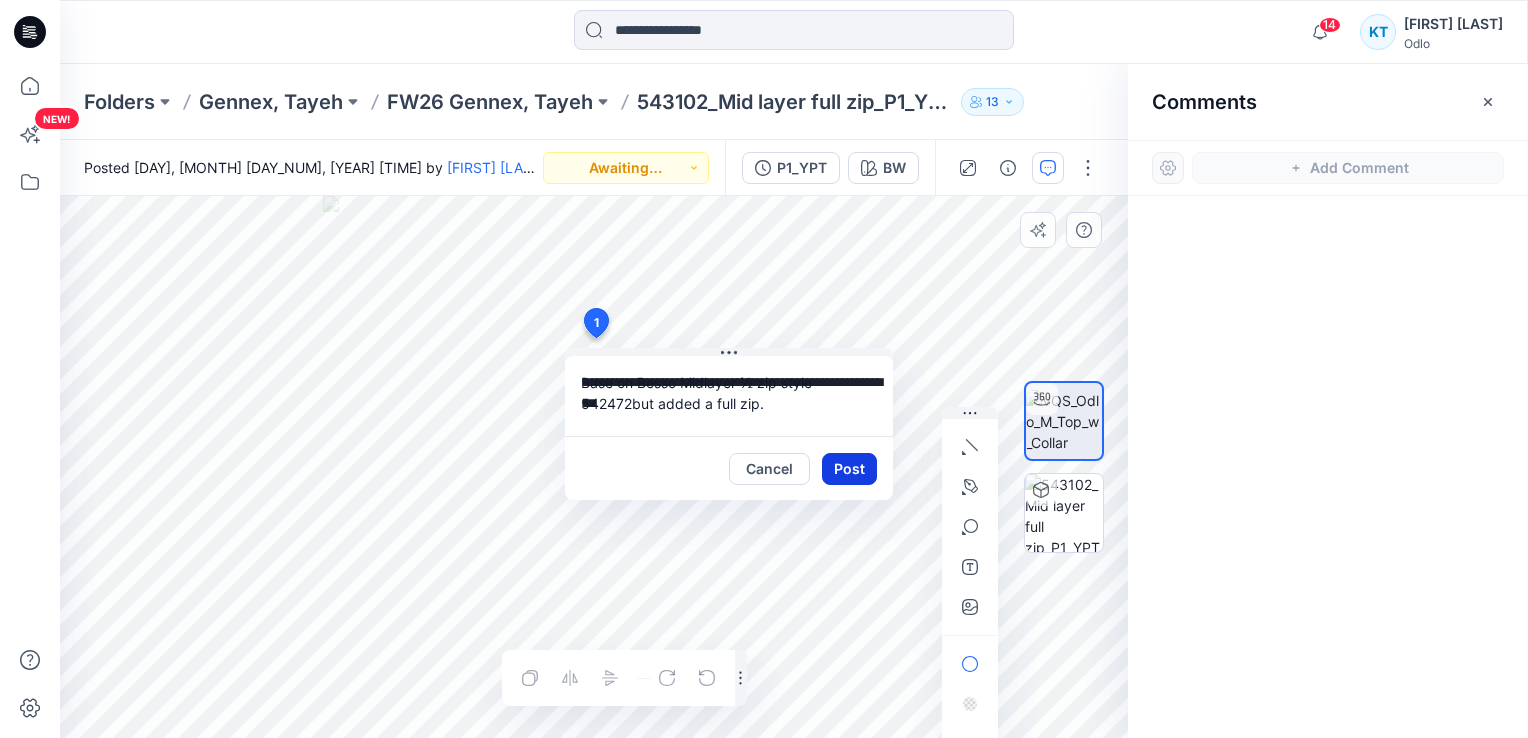 type on "**********" 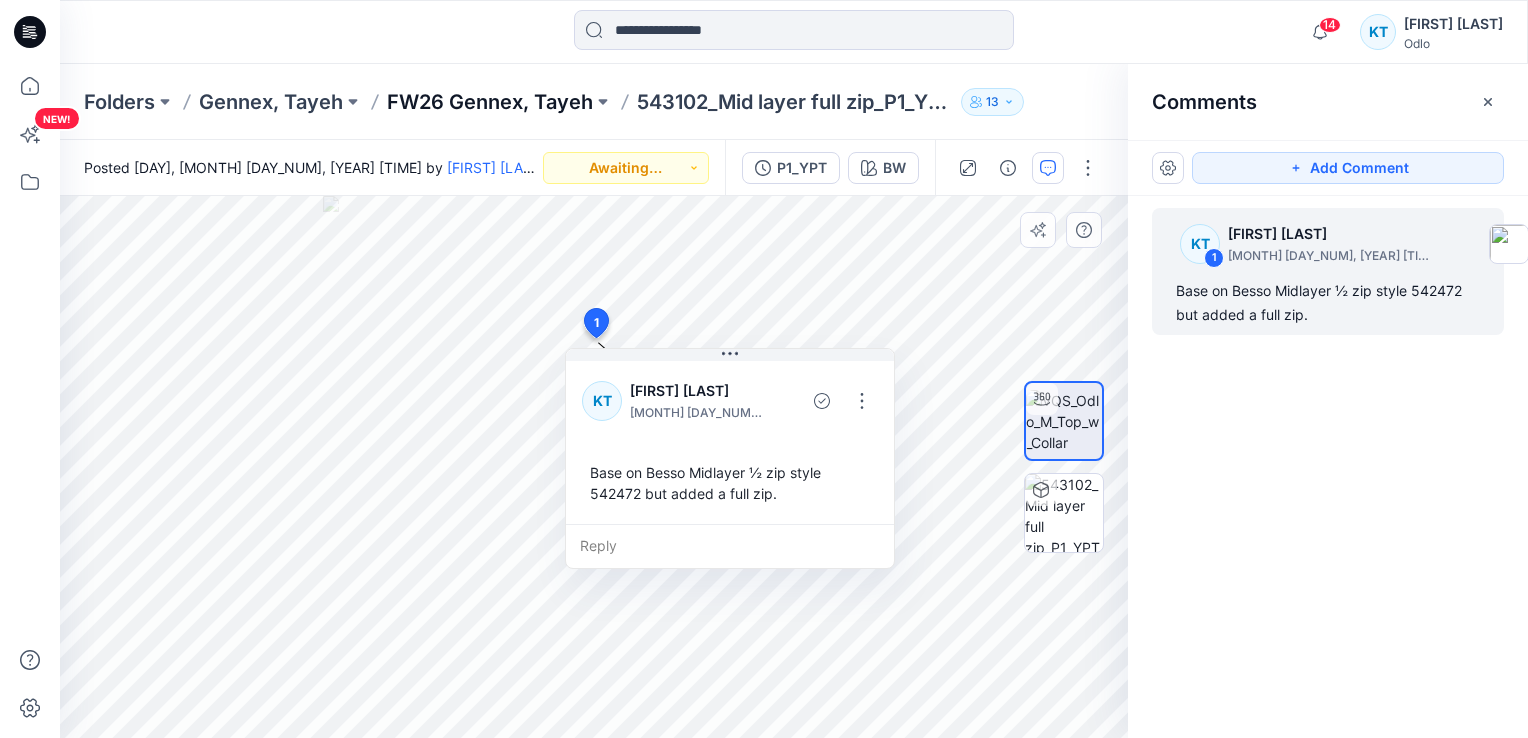 click on "FW26 Gennex, Tayeh" at bounding box center (490, 102) 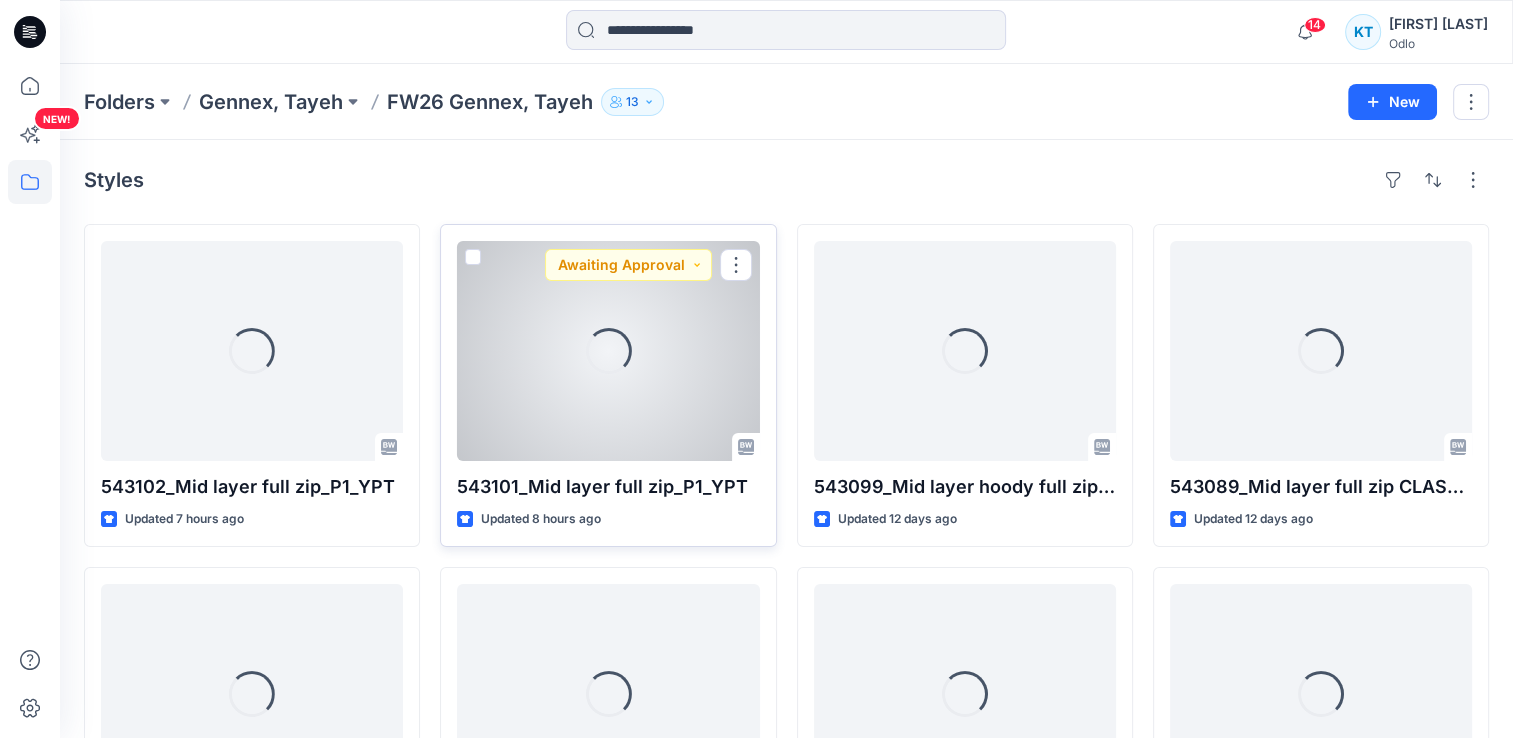 click on "Loading..." at bounding box center [608, 351] 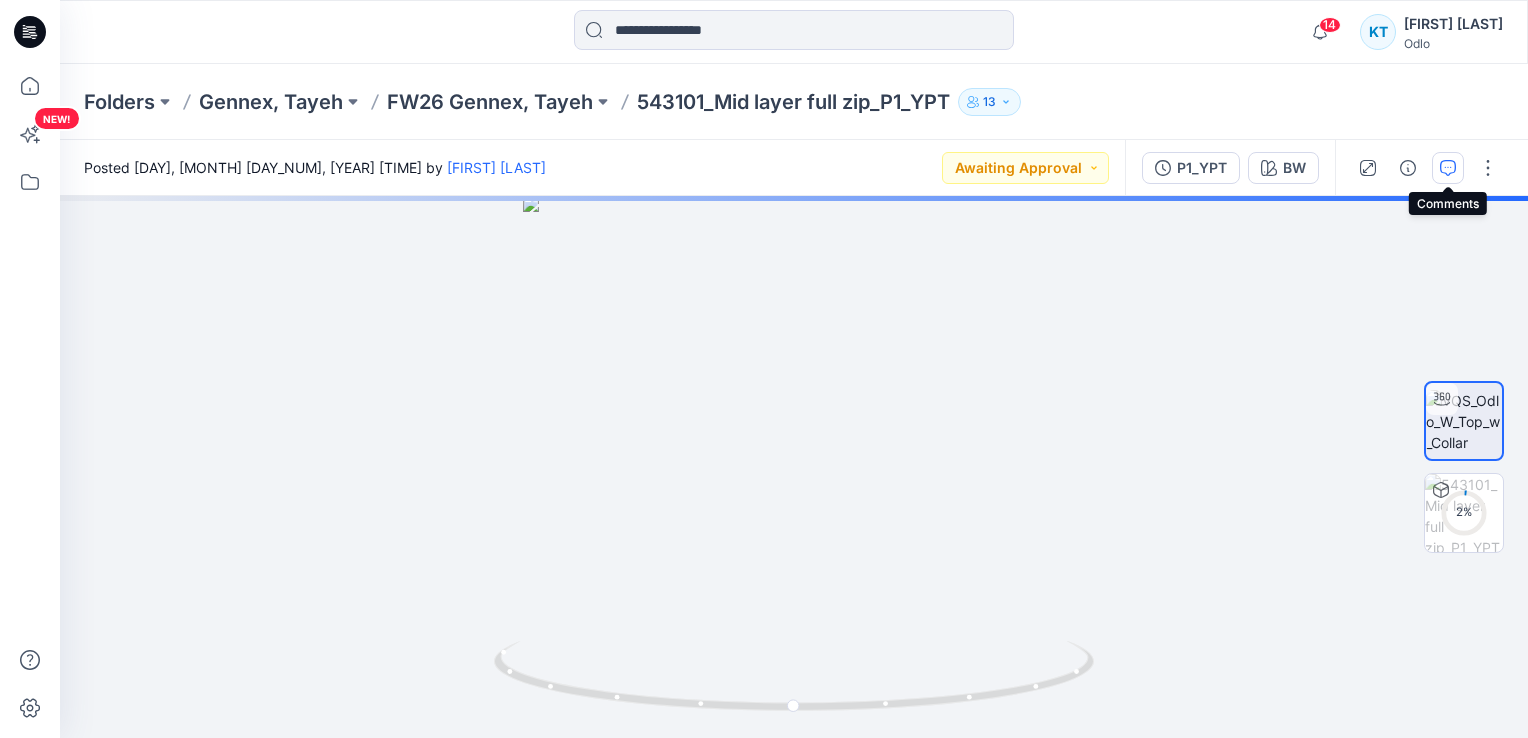 click 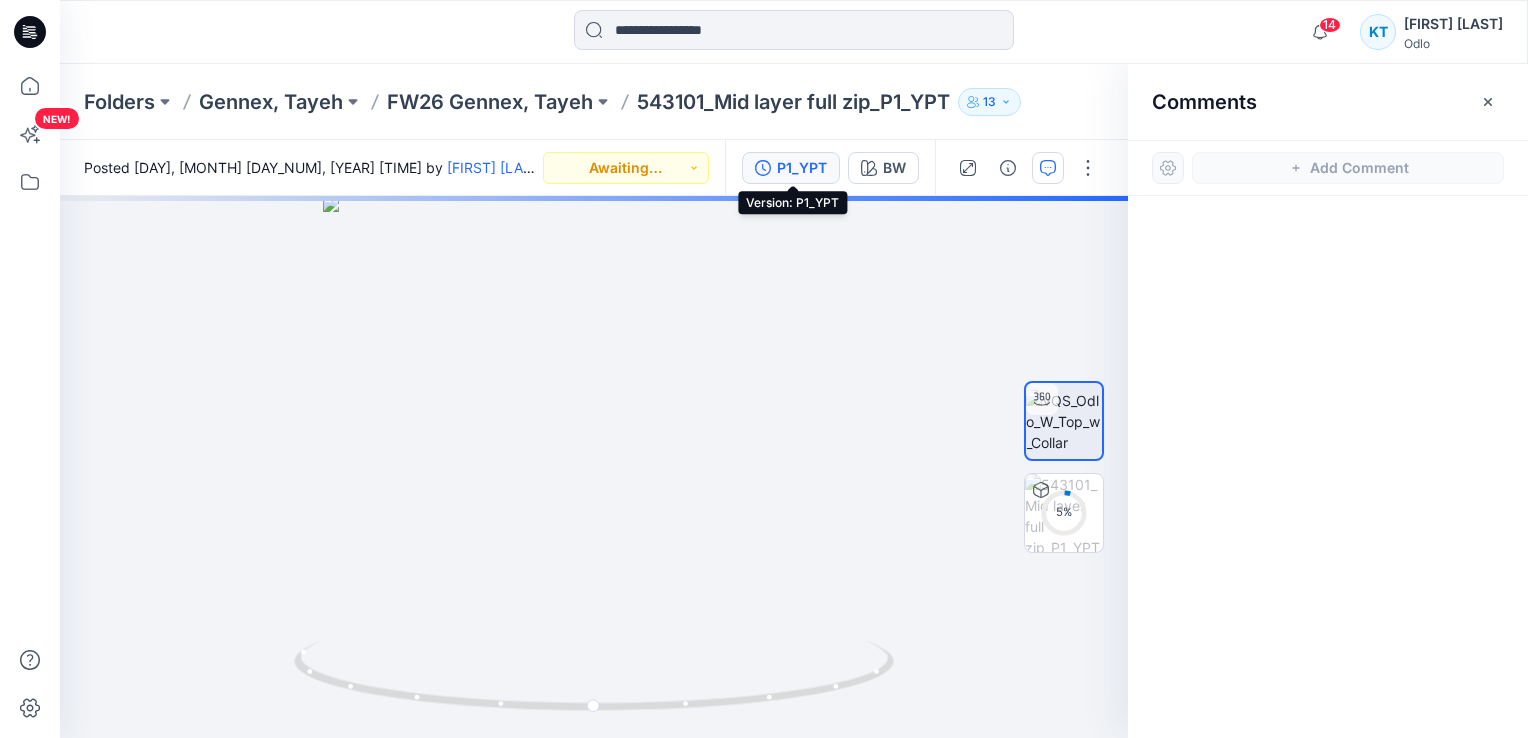 click on "P1_YPT" at bounding box center [802, 168] 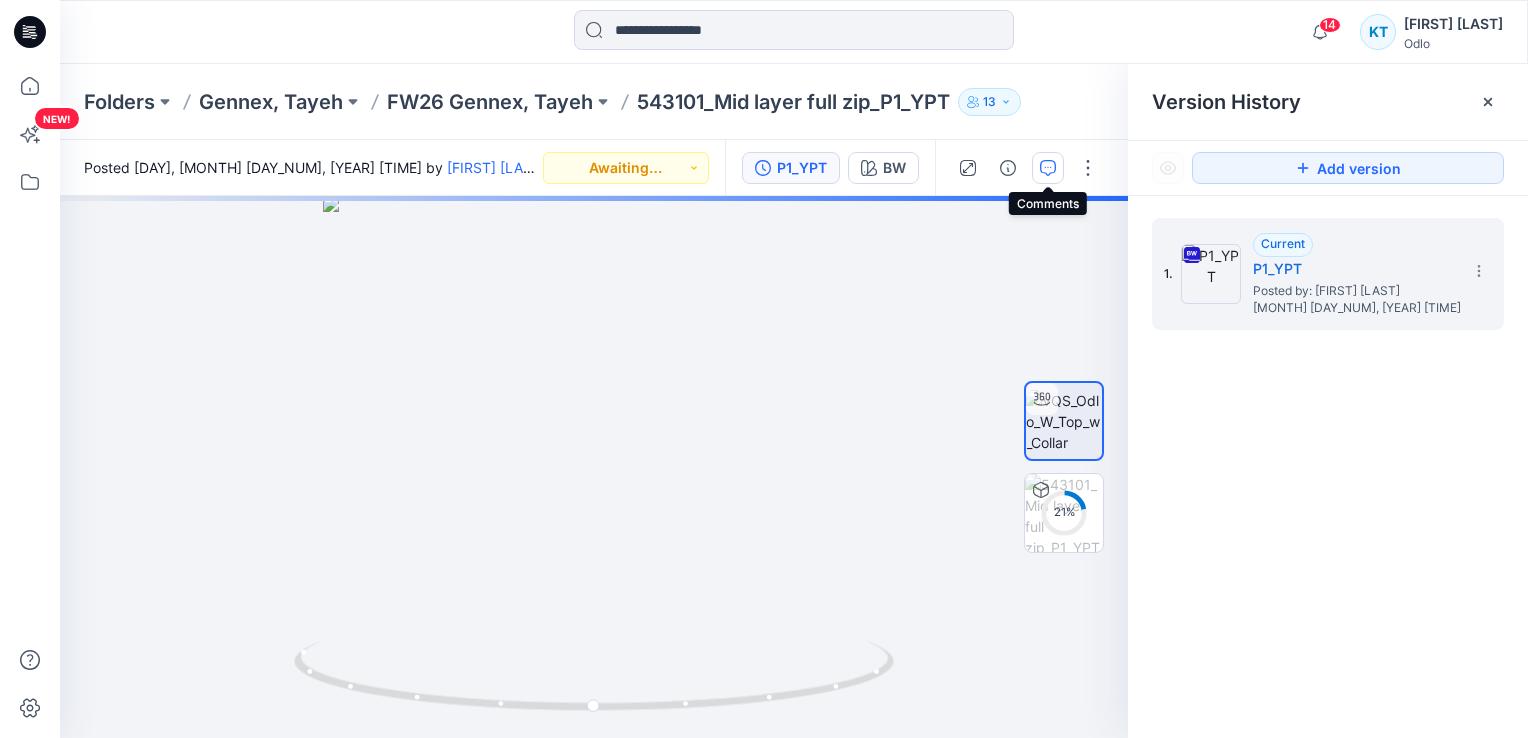 click 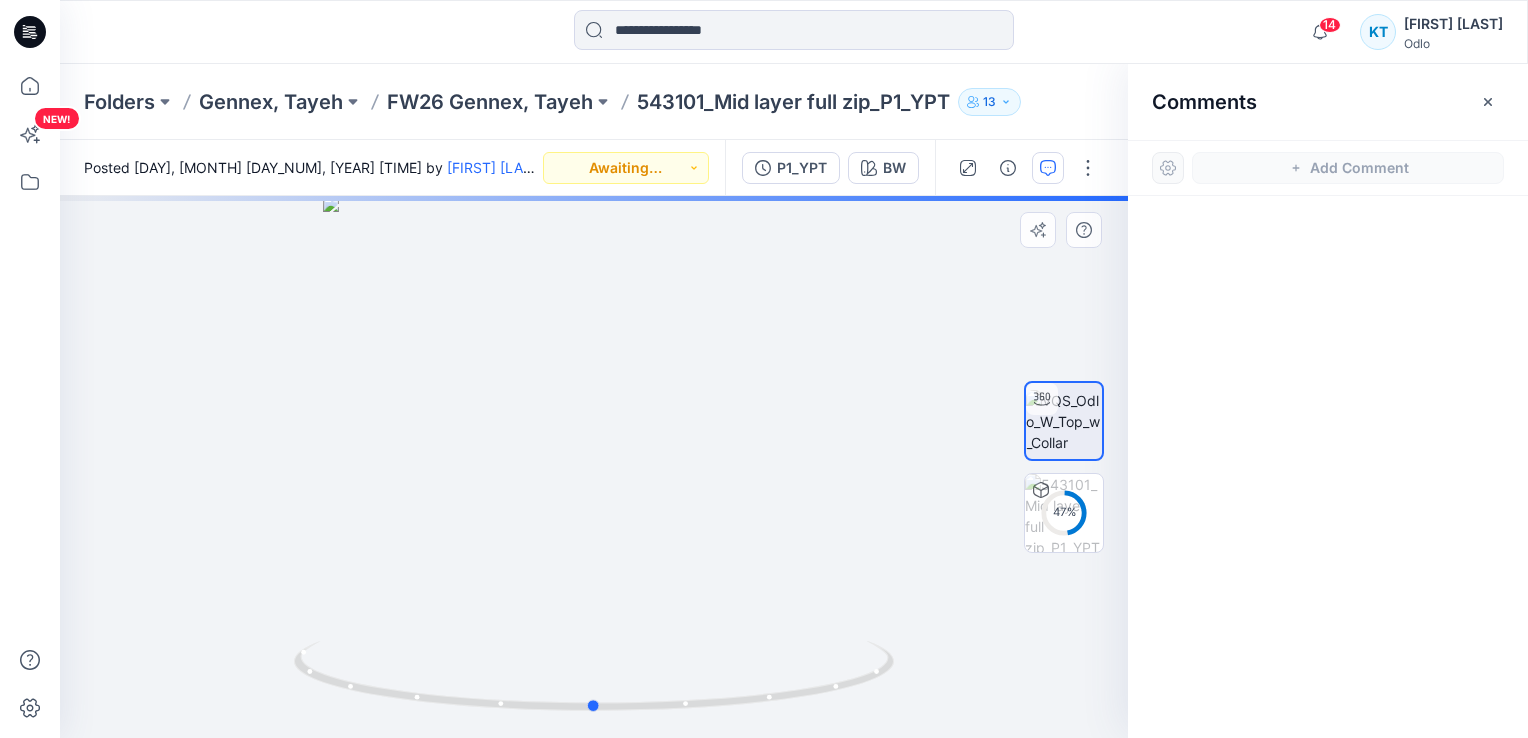 click at bounding box center (594, 467) 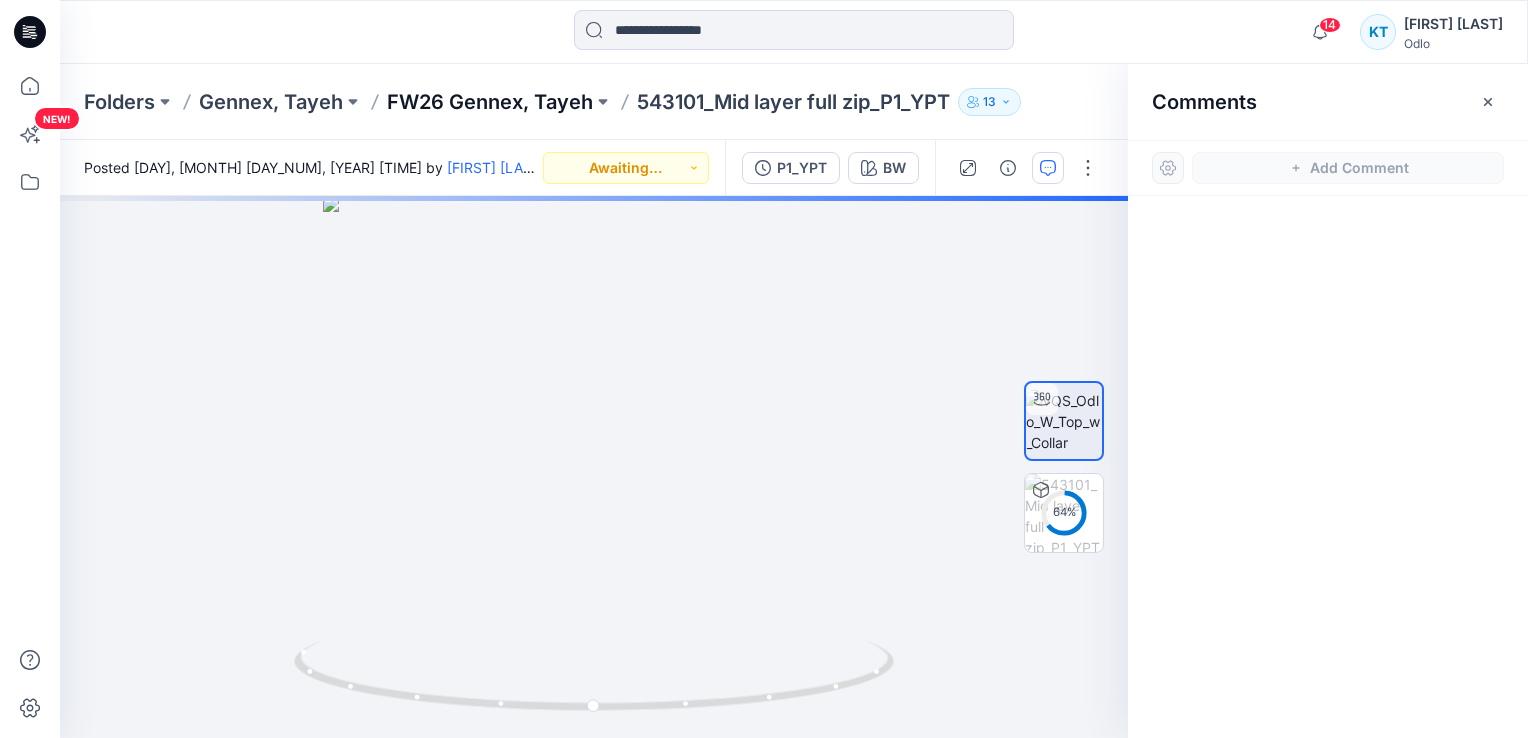 click on "FW26 Gennex, Tayeh" at bounding box center (490, 102) 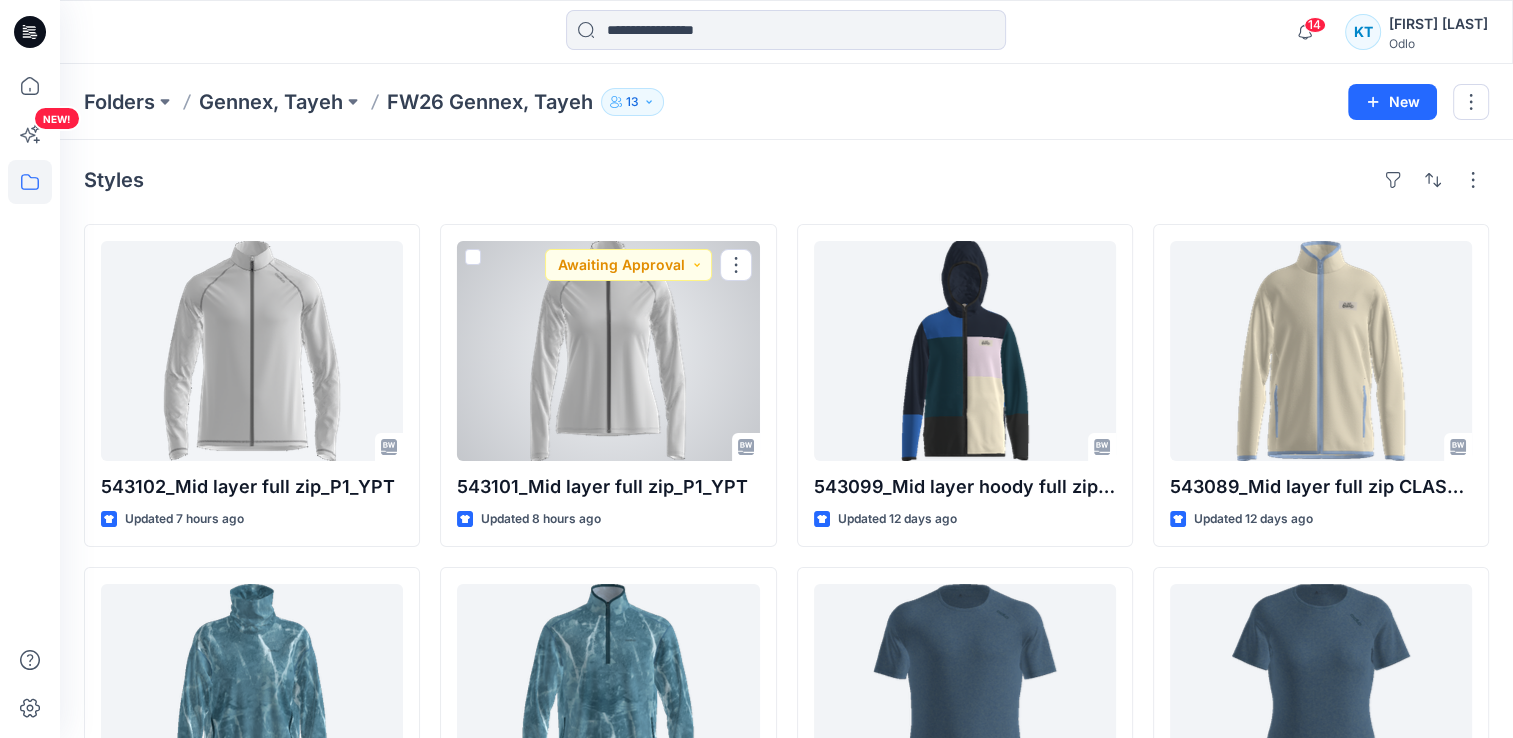 click at bounding box center (608, 351) 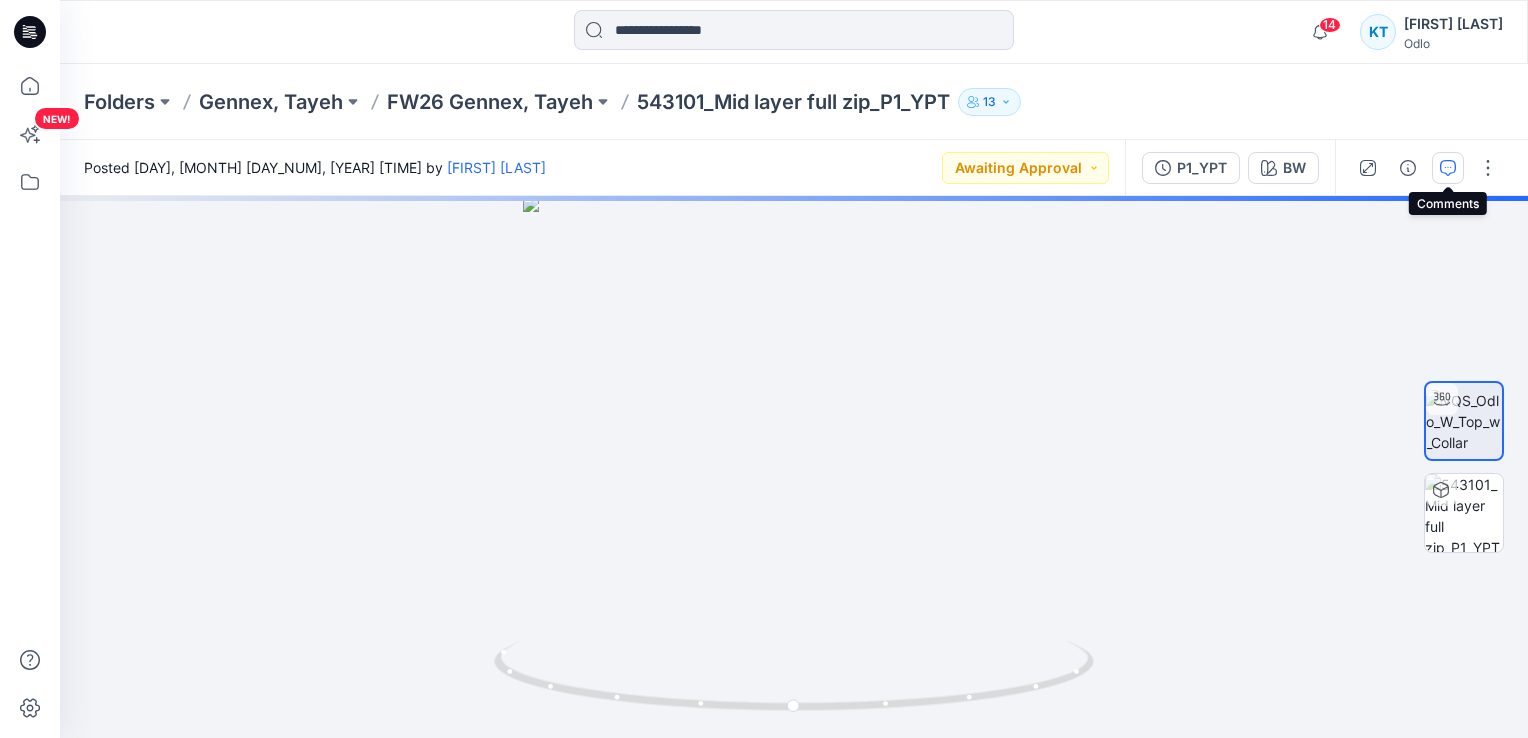 click at bounding box center [1448, 168] 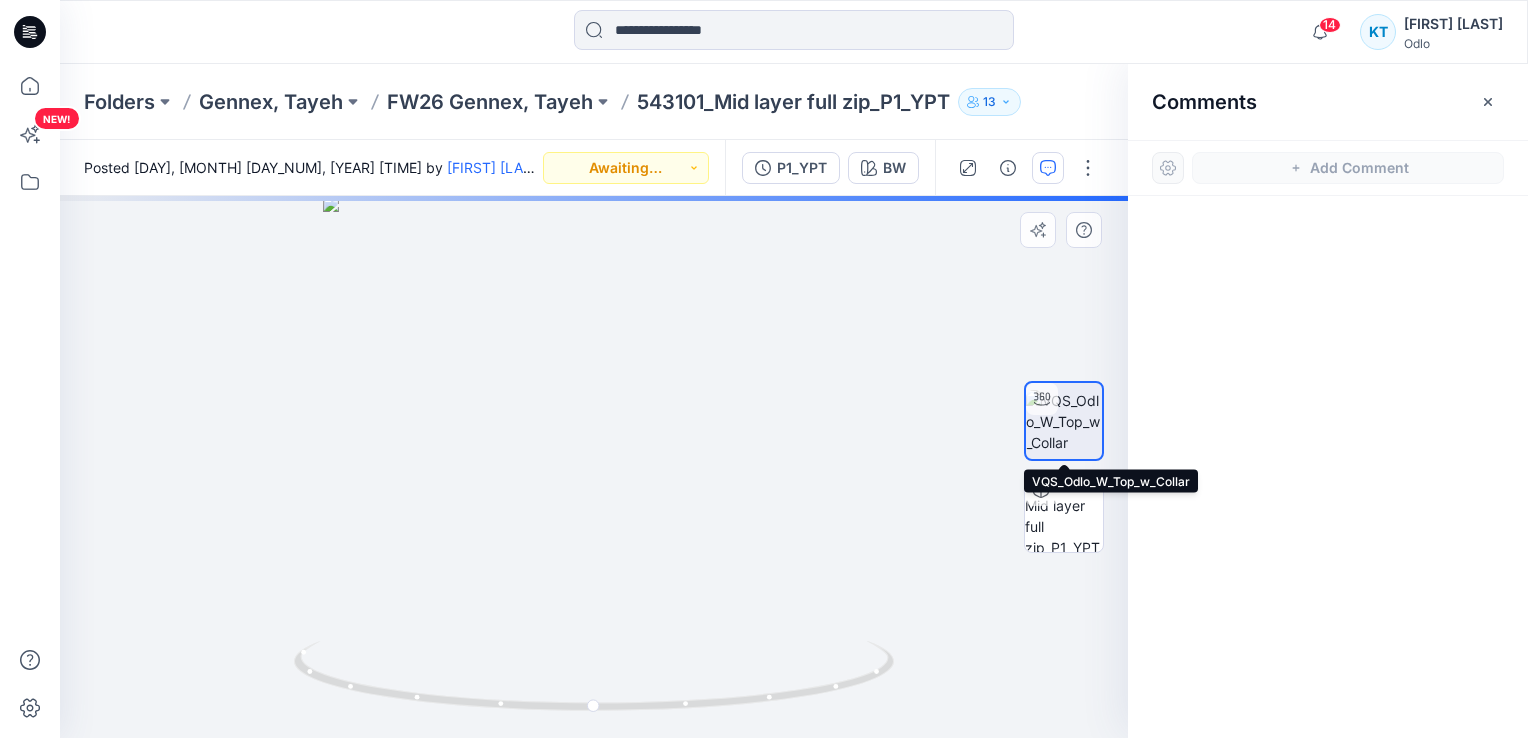 click at bounding box center [1064, 421] 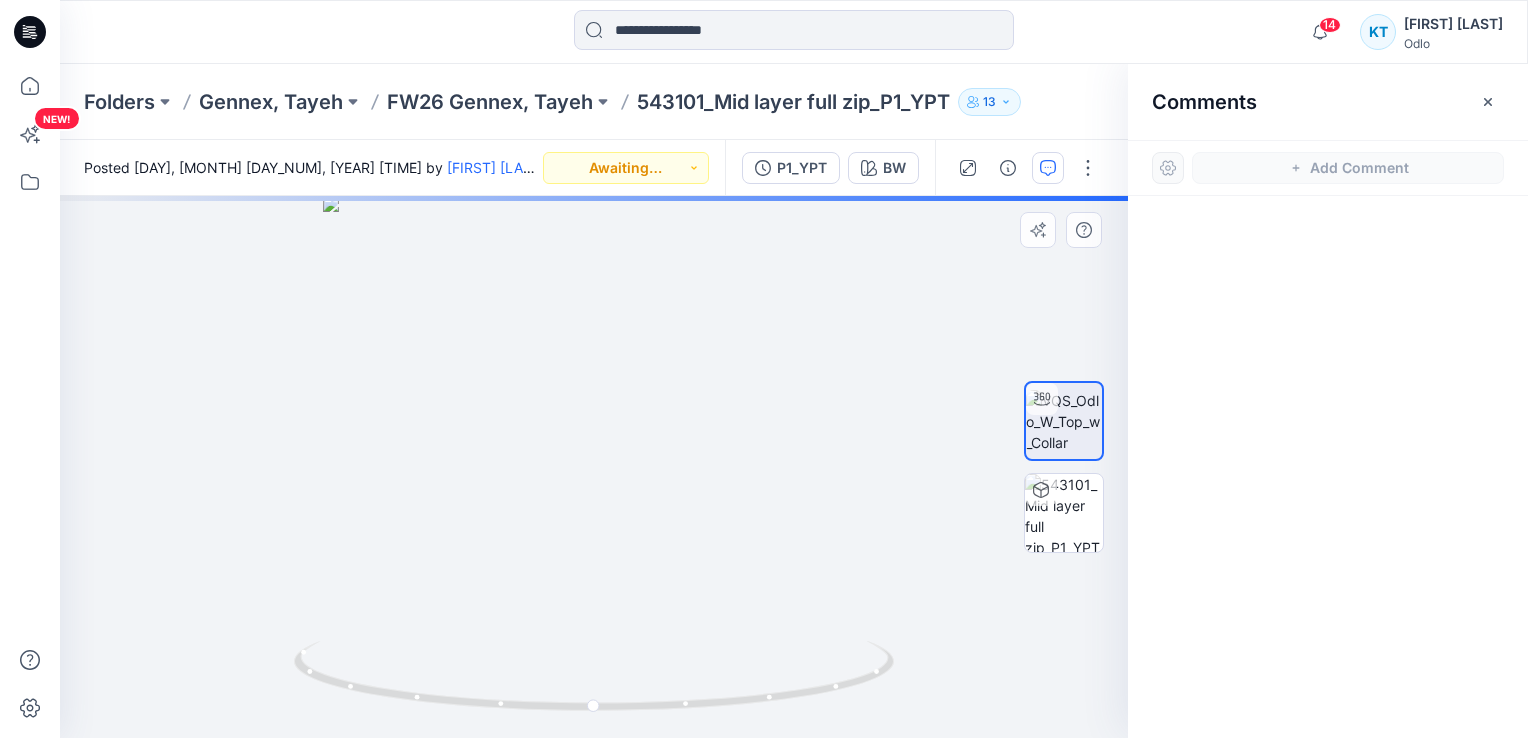 click at bounding box center (1064, 421) 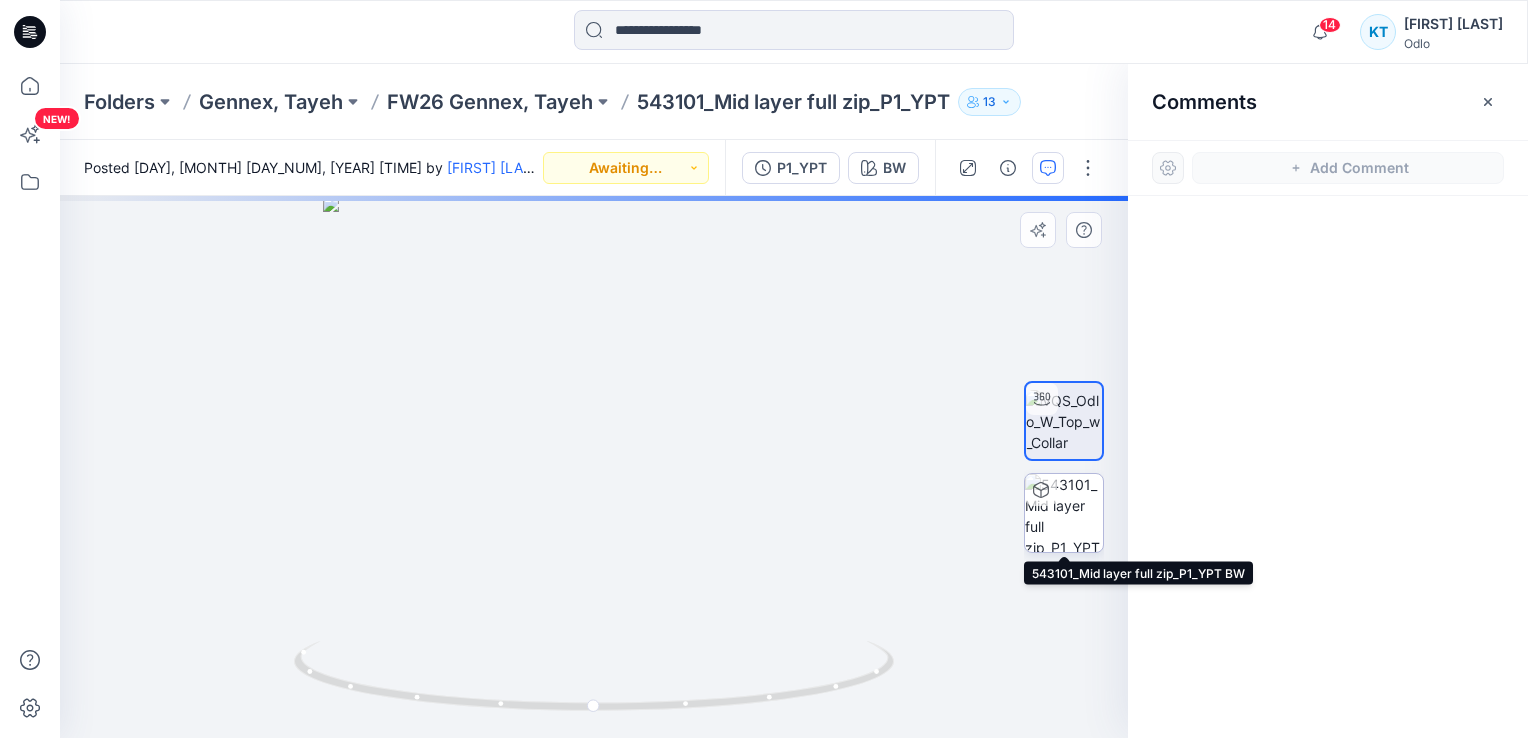 click at bounding box center (1064, 513) 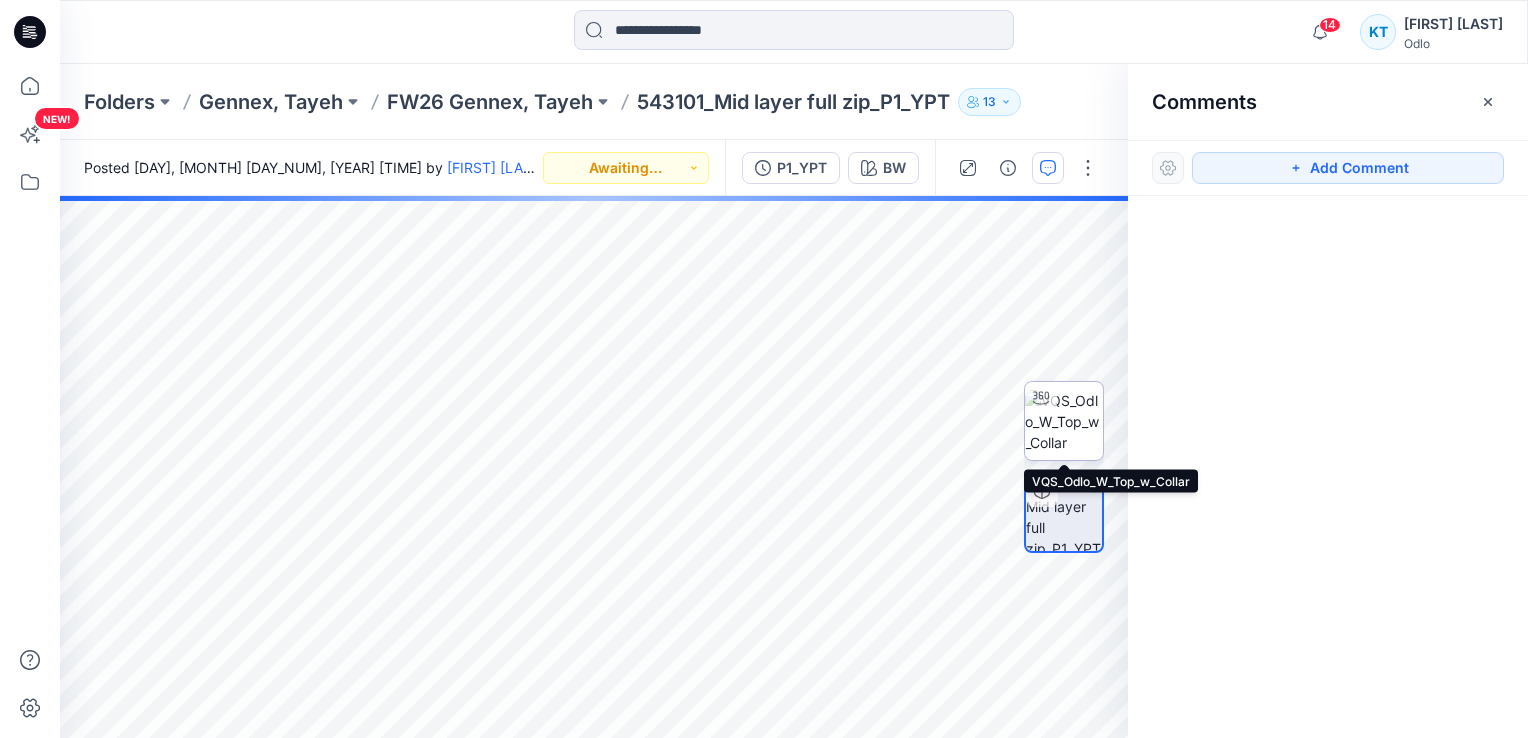 click at bounding box center (1064, 421) 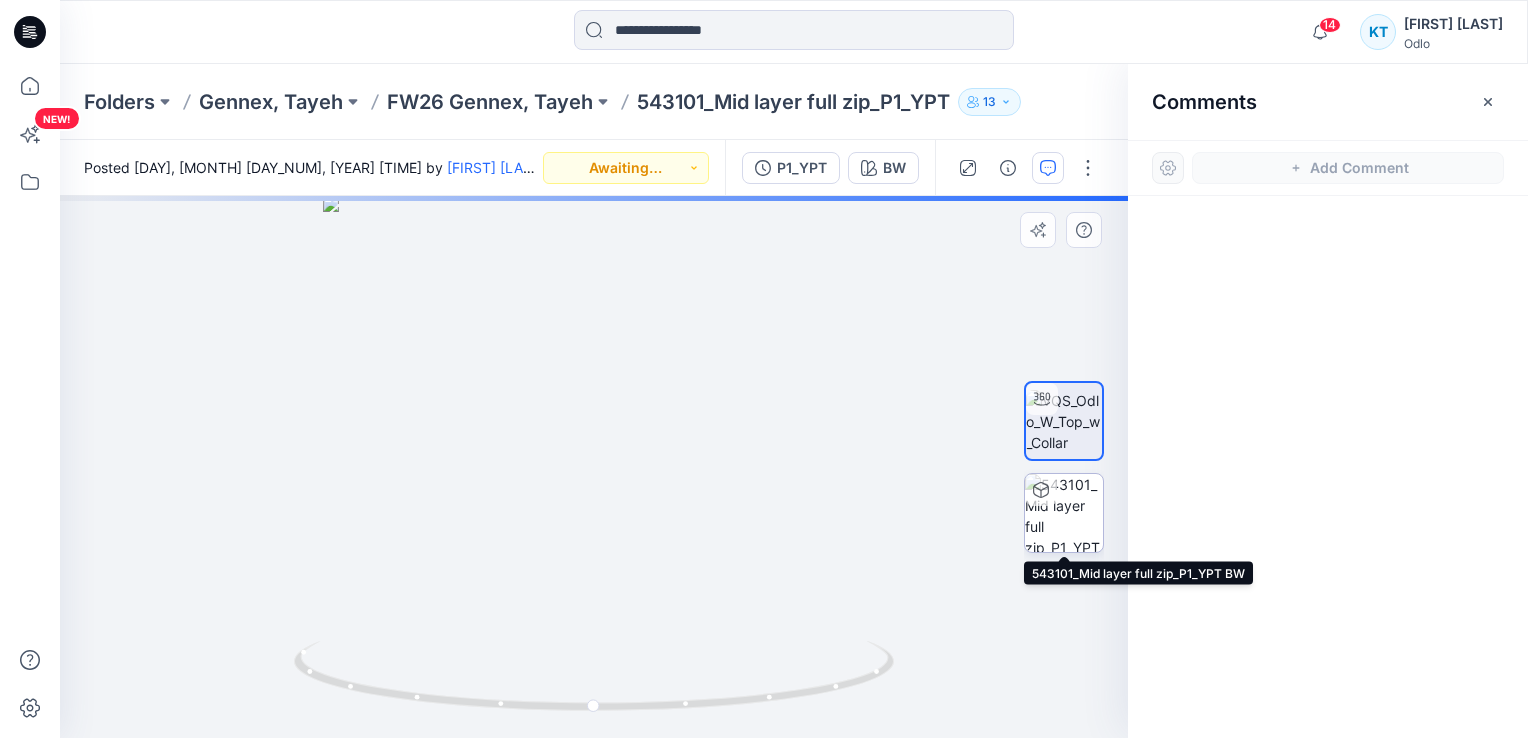 click at bounding box center [1064, 513] 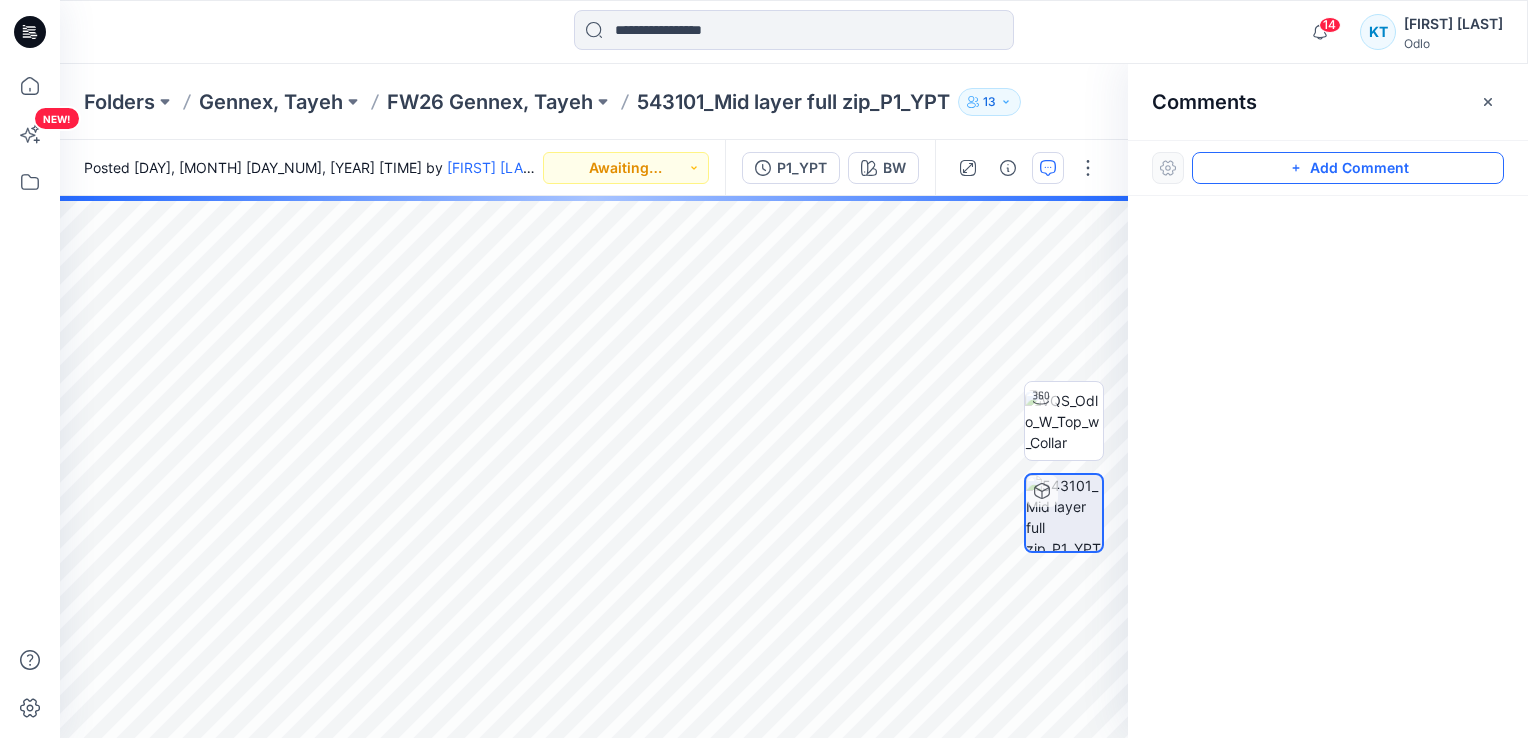 click on "Add Comment" at bounding box center [1348, 168] 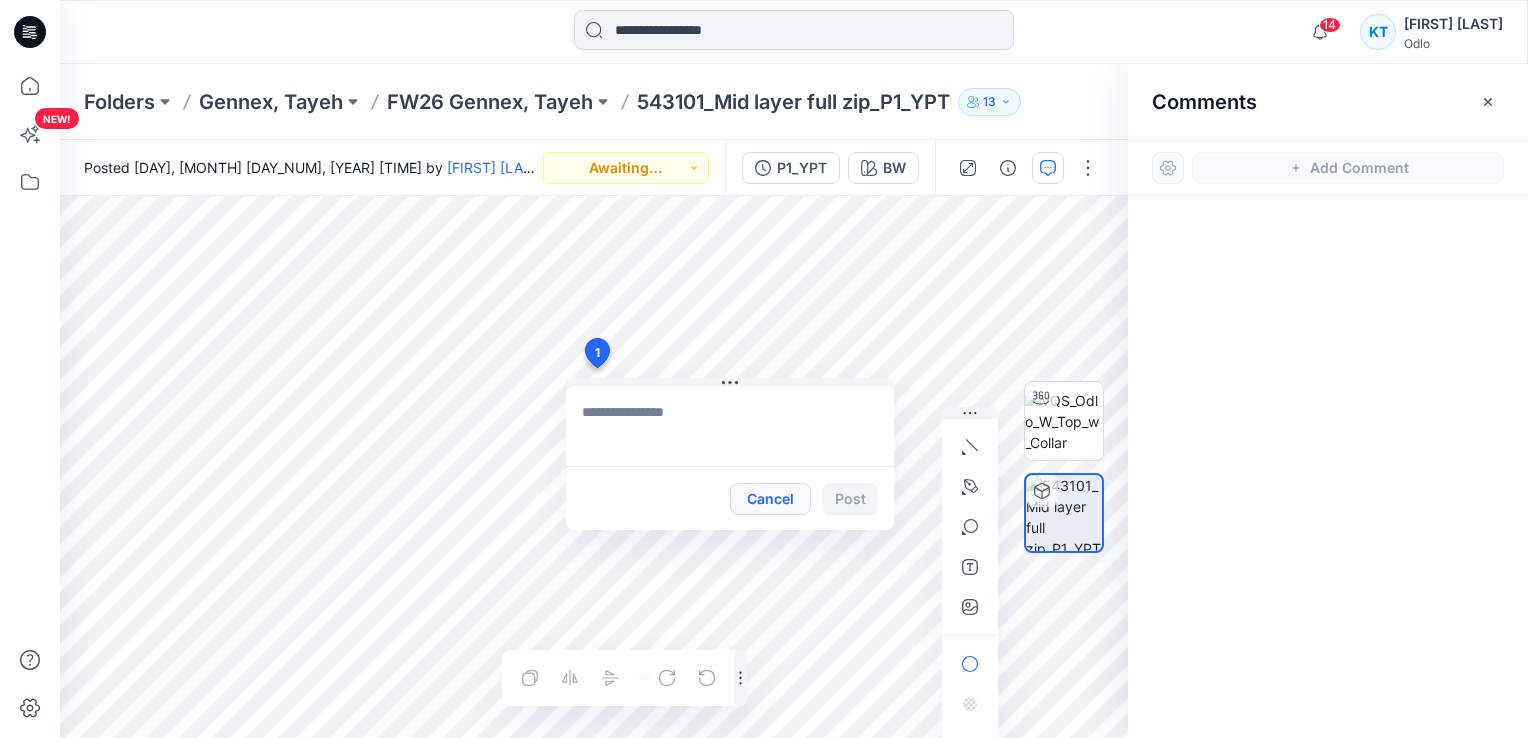 click on "Cancel" at bounding box center (770, 499) 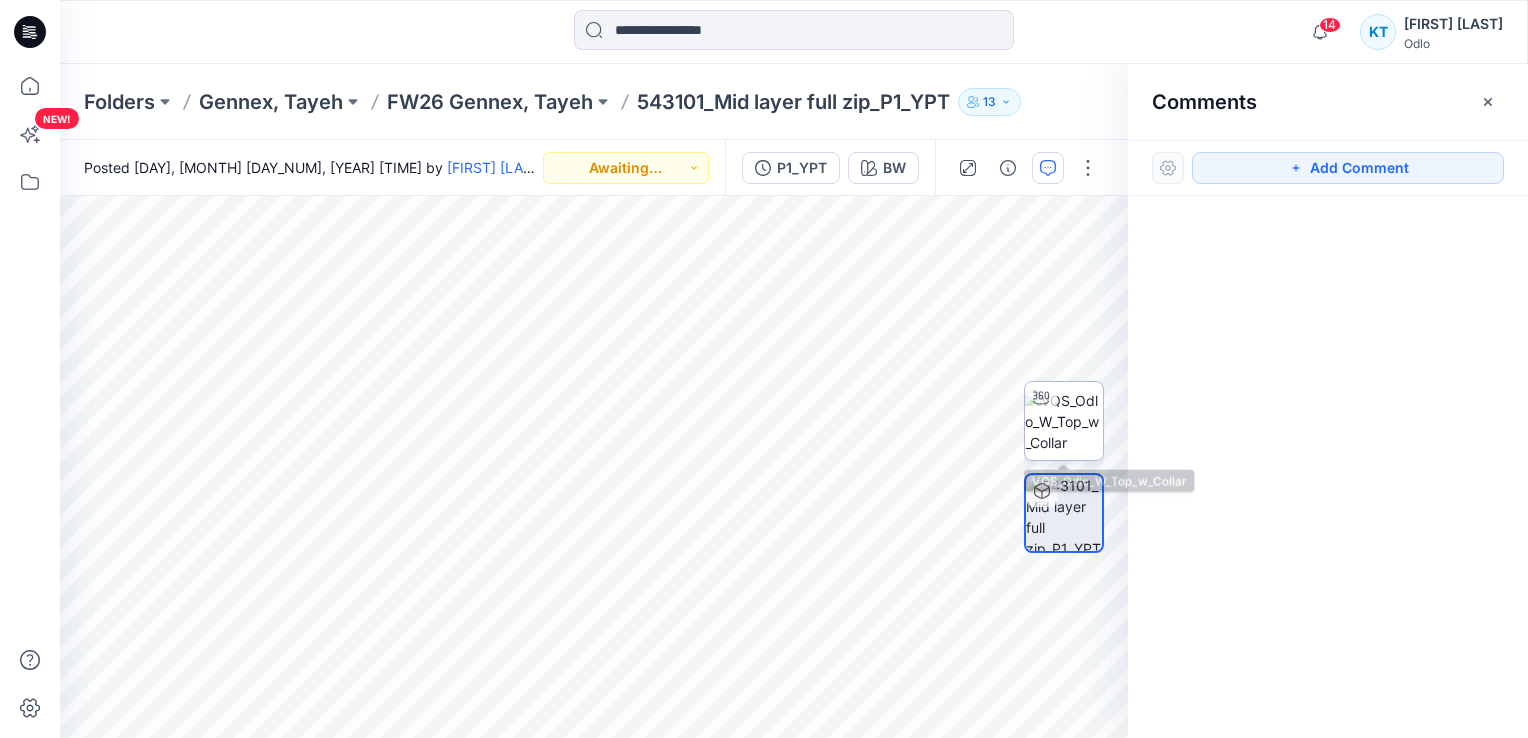 click at bounding box center (1064, 421) 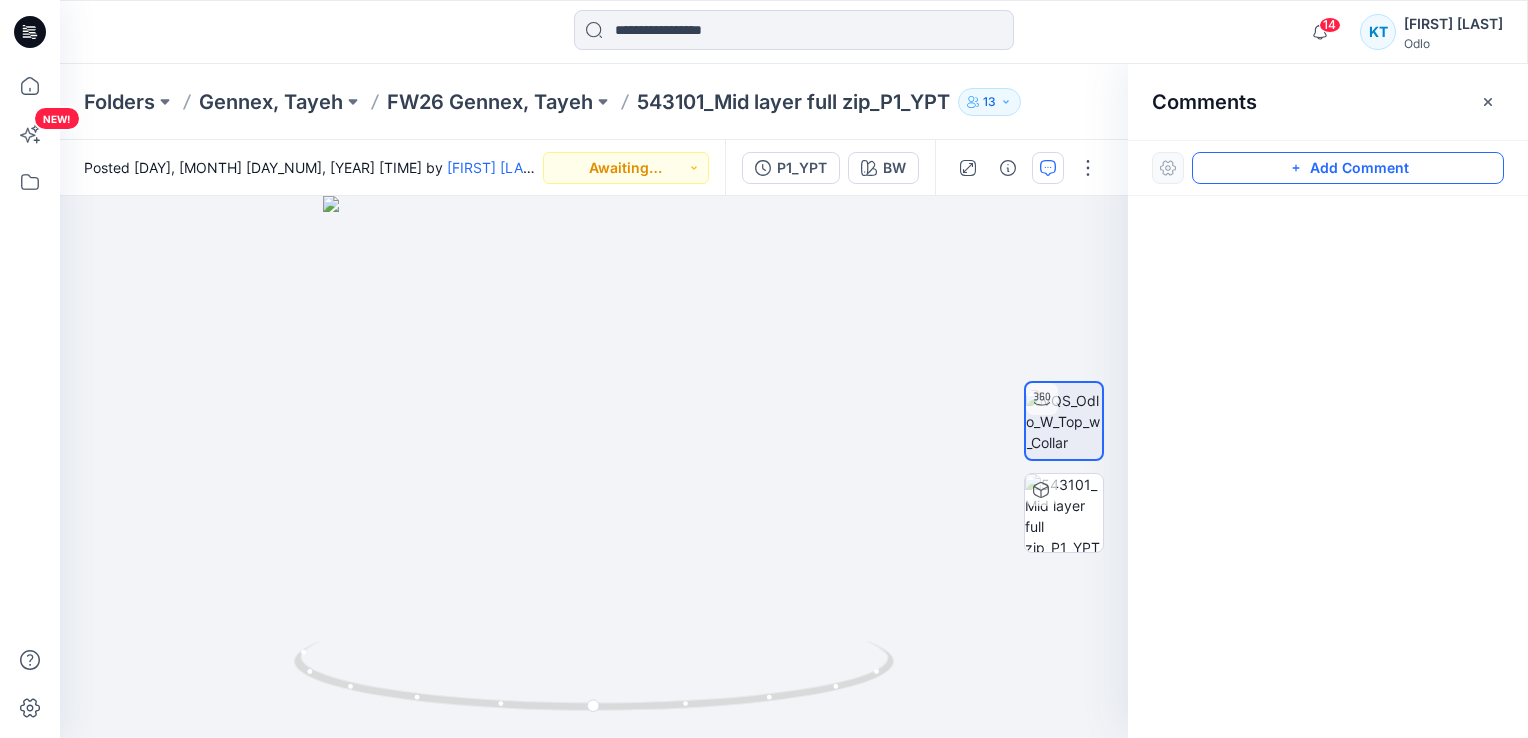 click on "Add Comment" at bounding box center (1348, 168) 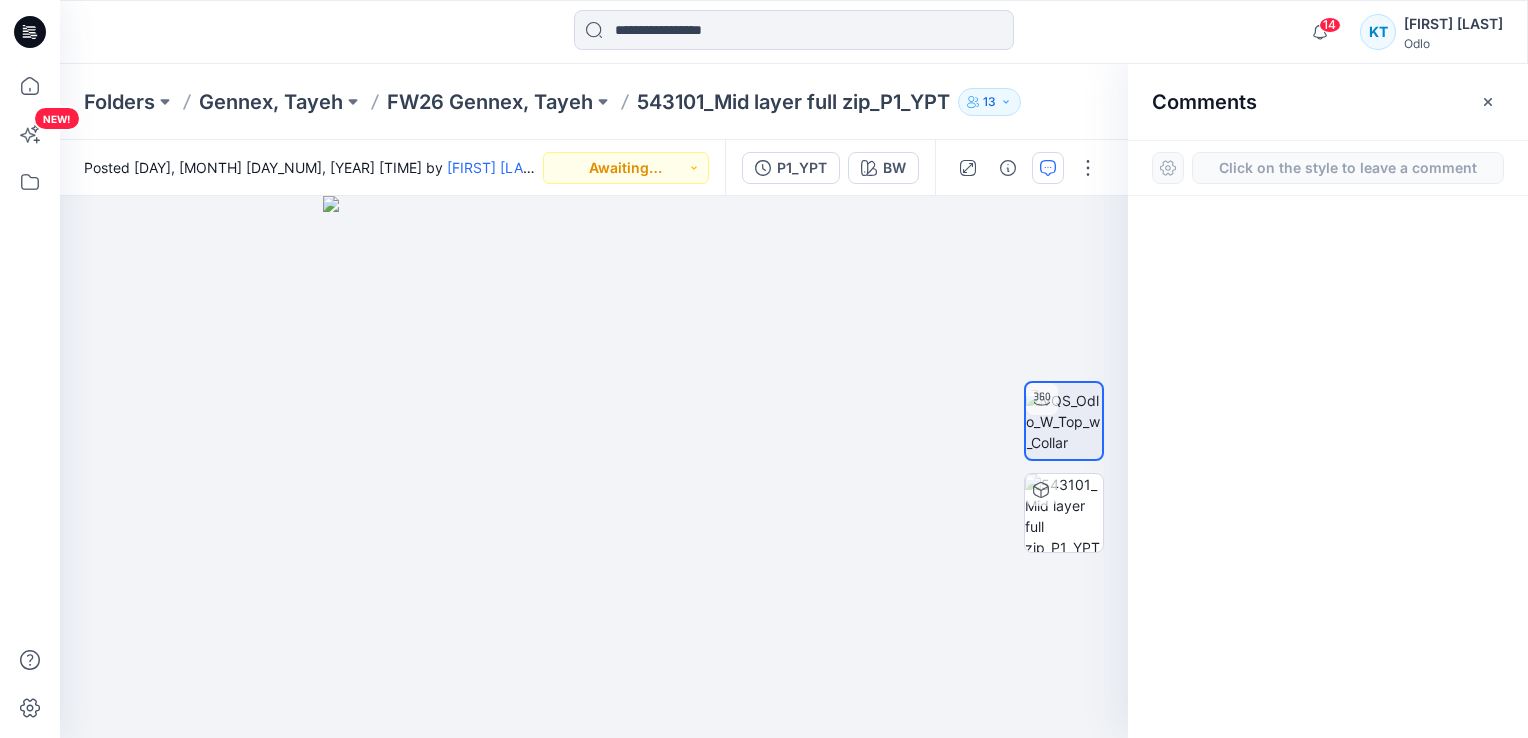 click on "1" at bounding box center (594, 467) 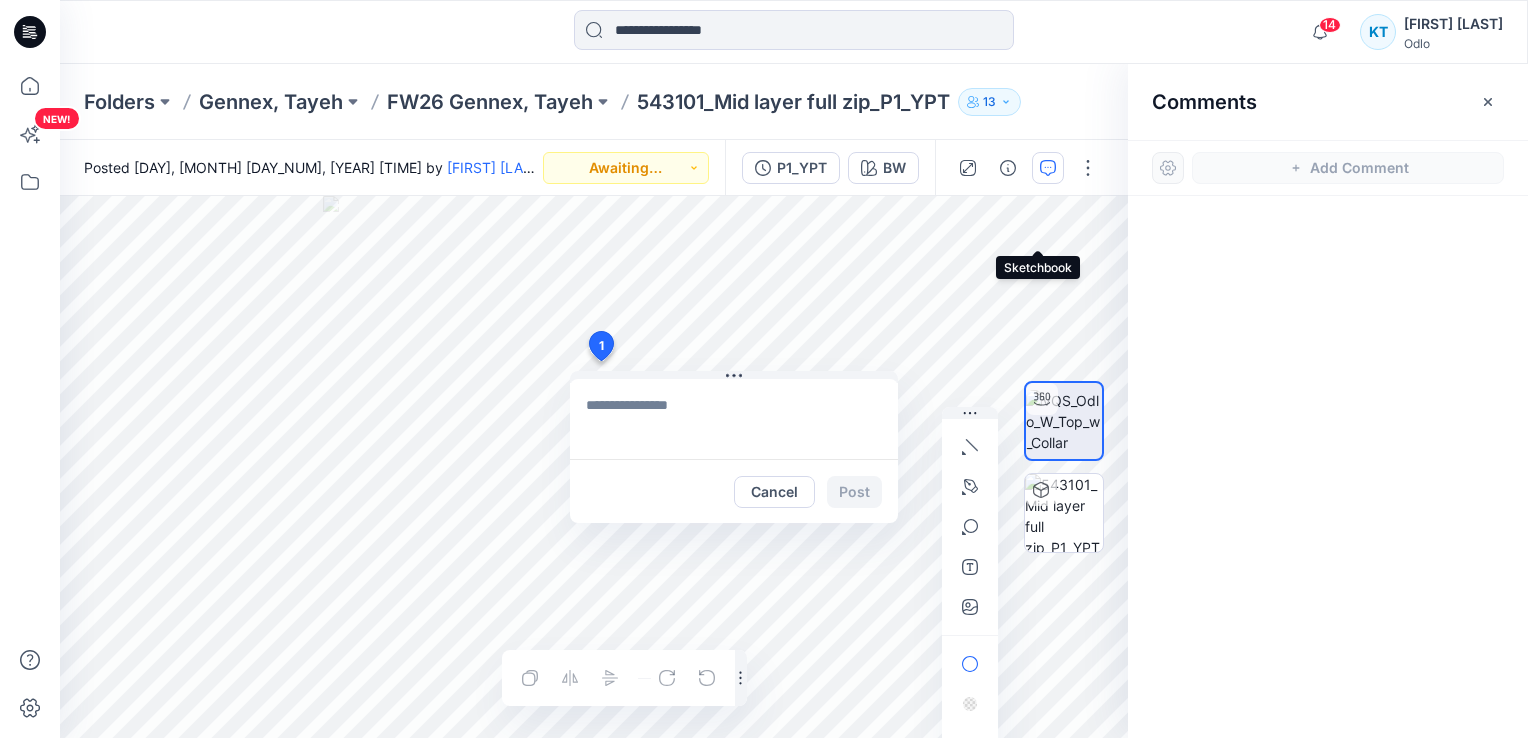 type on "**********" 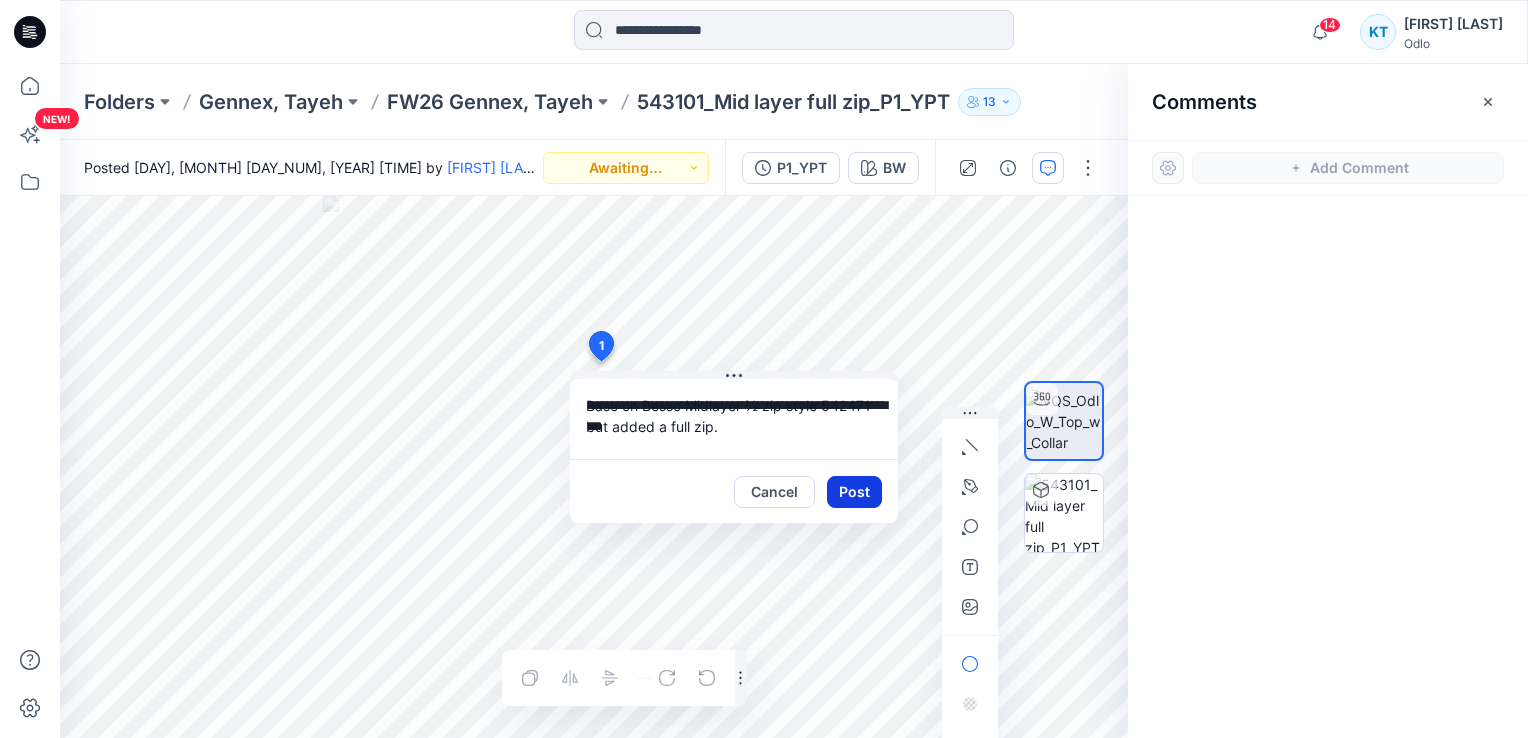 click on "Post" at bounding box center (854, 492) 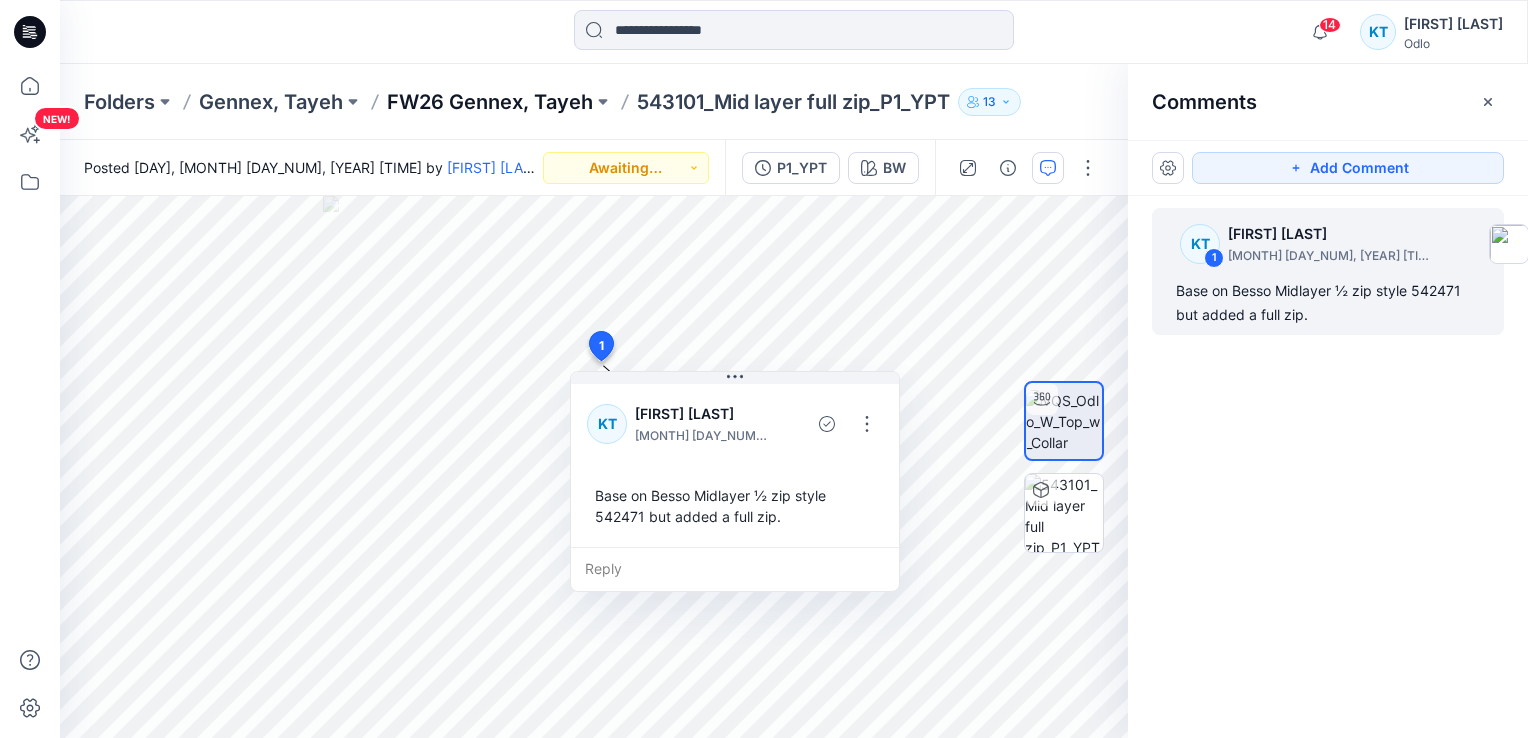 click on "FW26 Gennex, Tayeh" at bounding box center [490, 102] 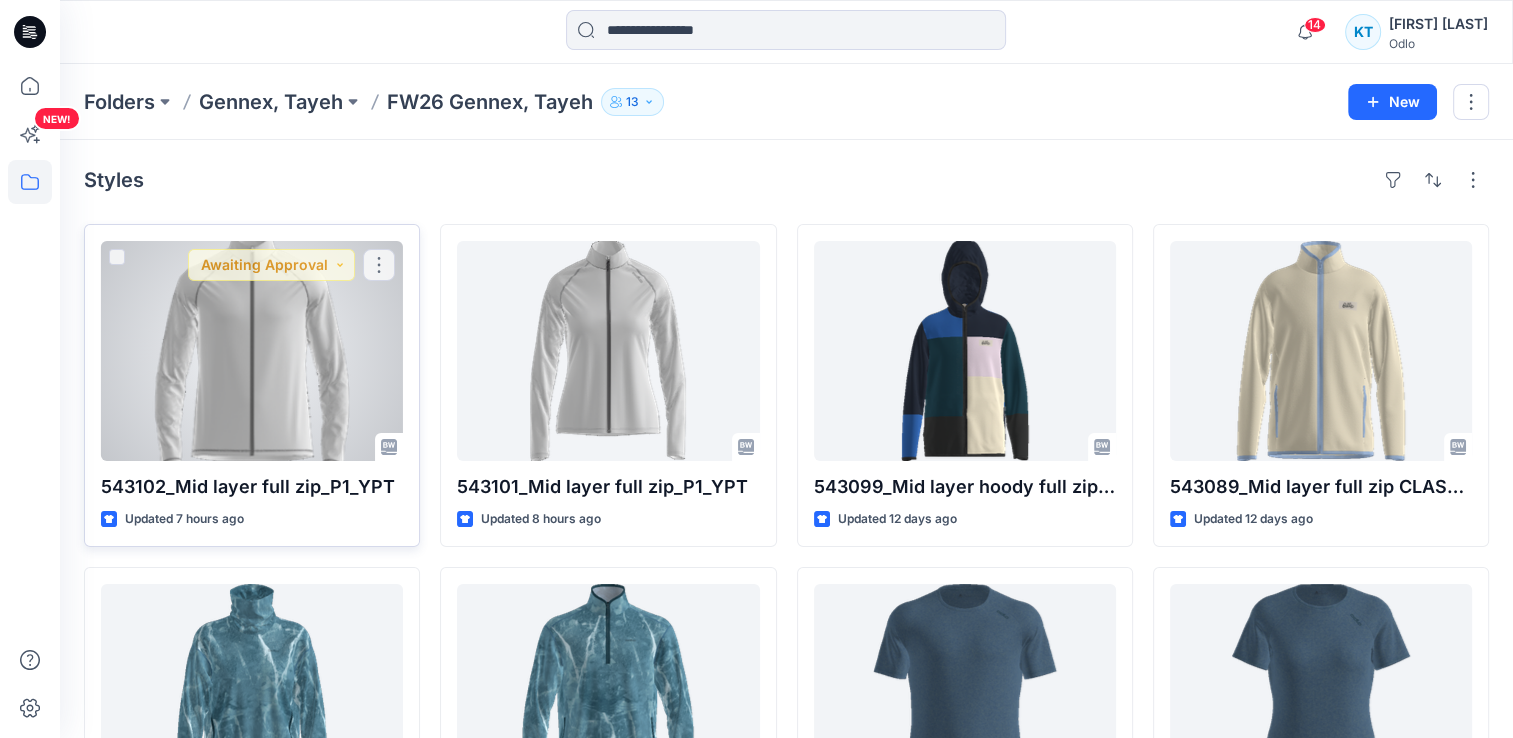 click at bounding box center (252, 351) 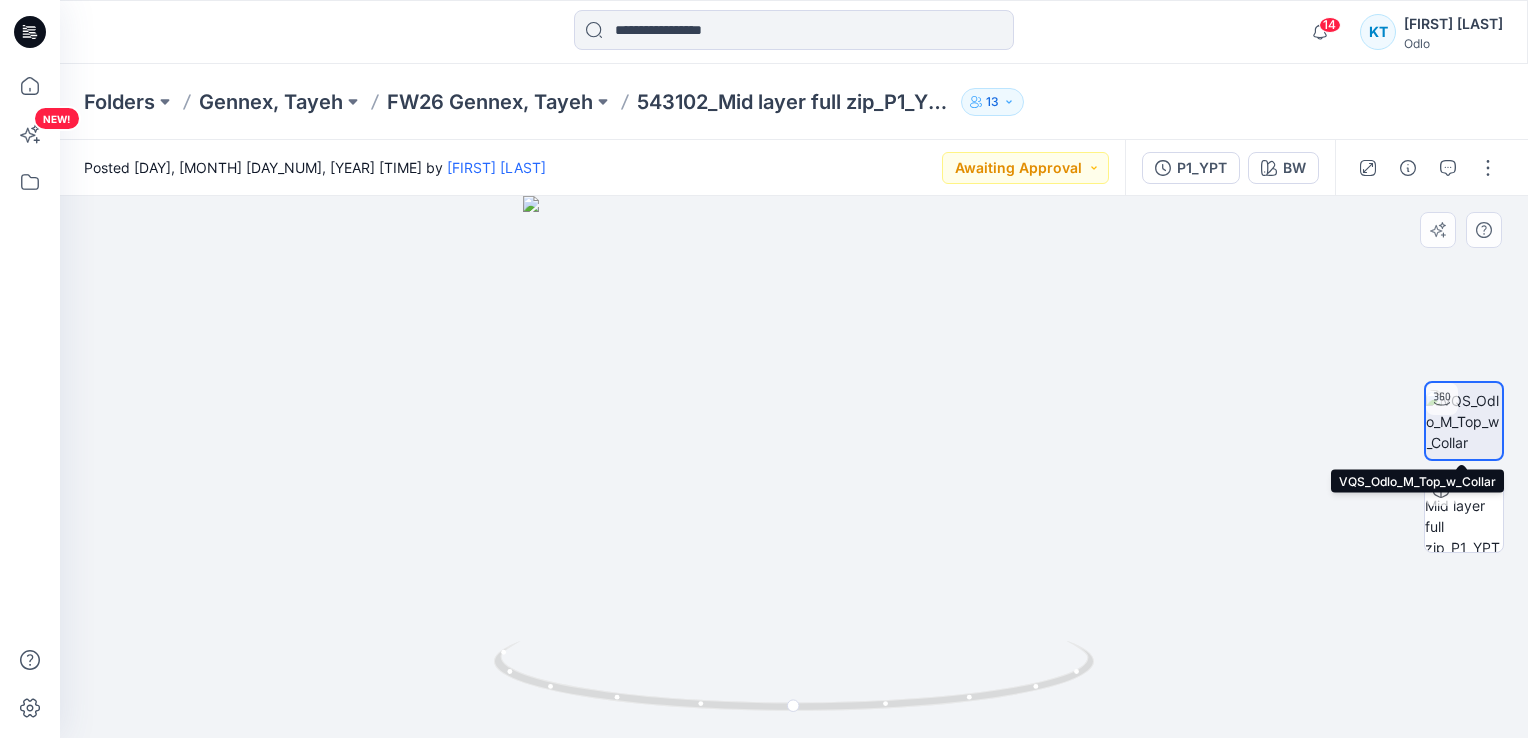 click at bounding box center [1464, 421] 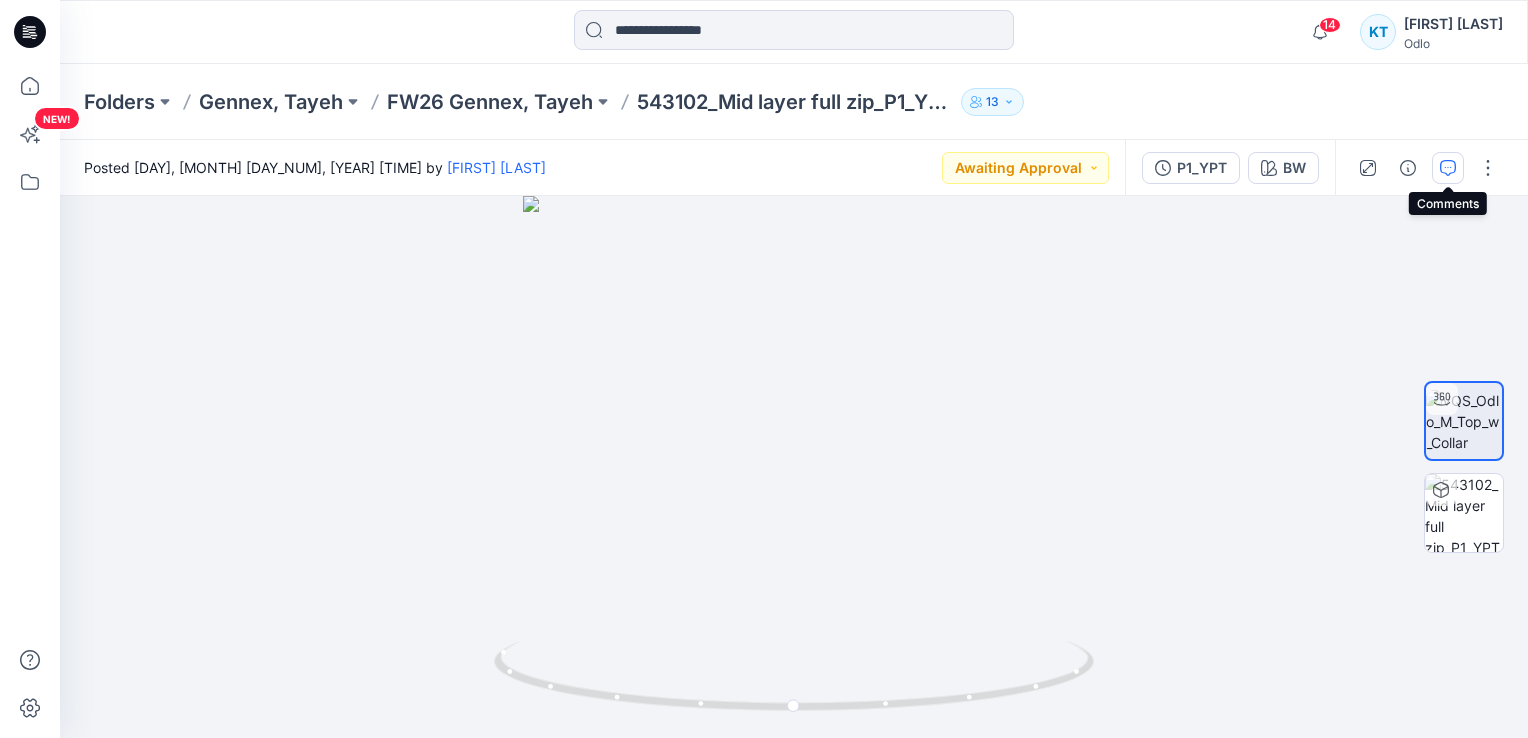 click 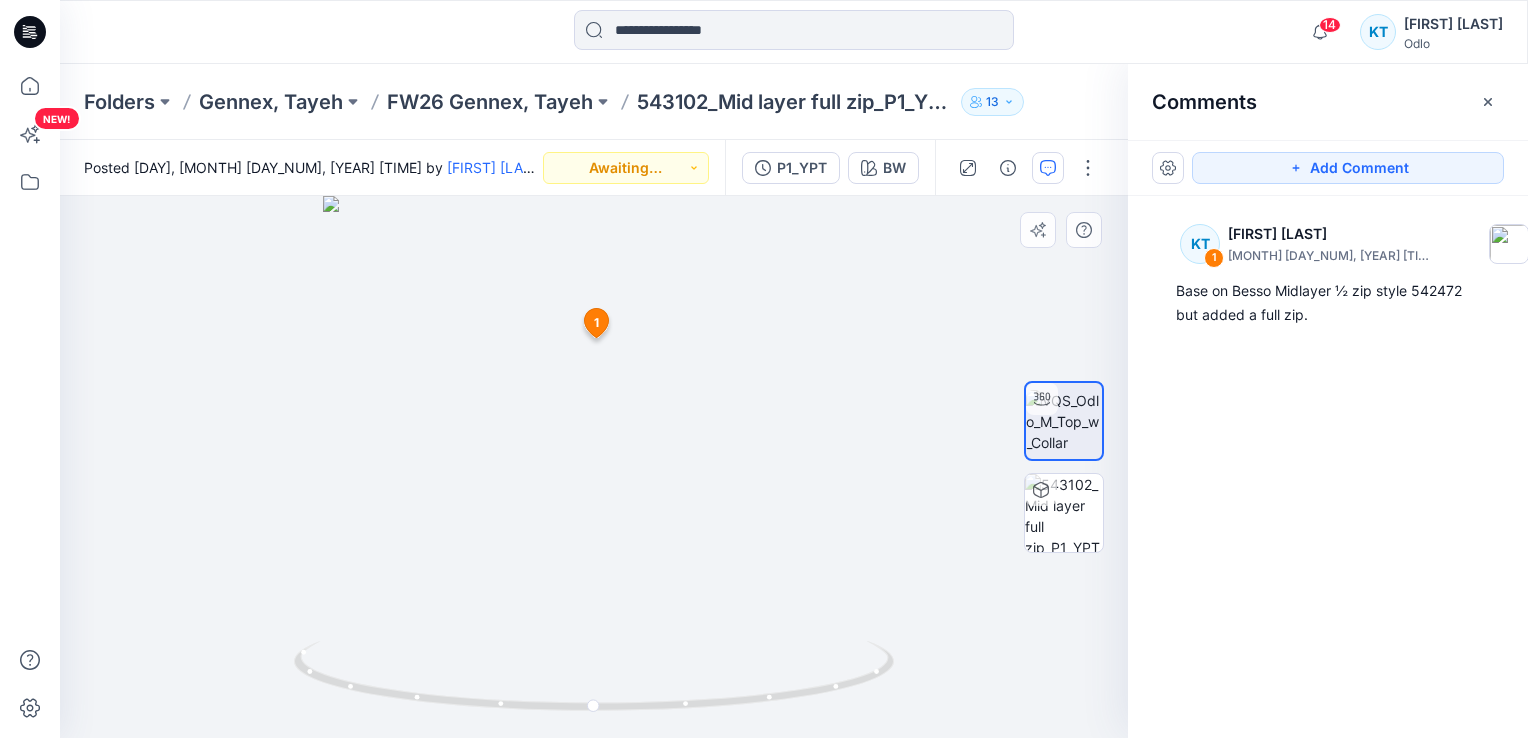 click on "1" at bounding box center (596, 323) 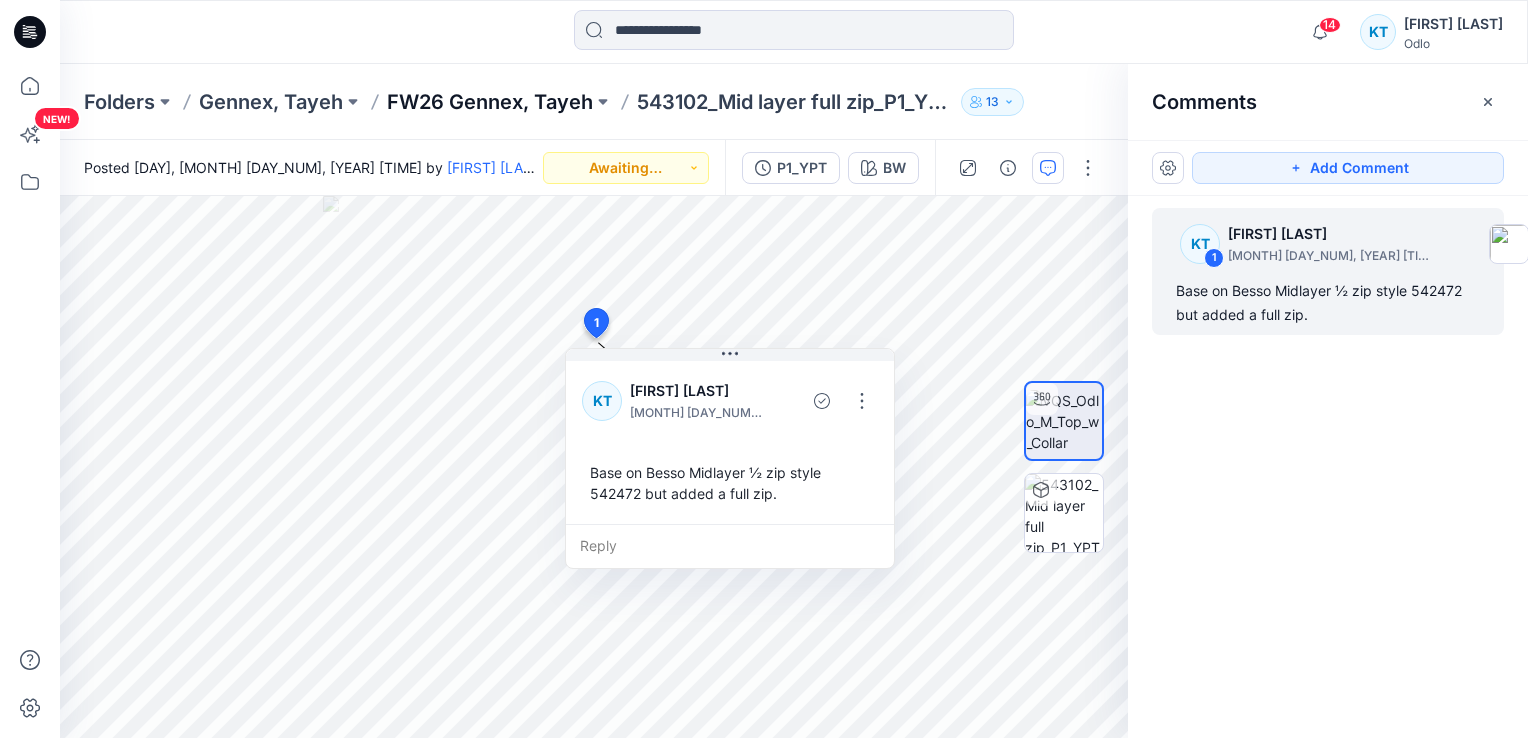 click on "FW26 Gennex, Tayeh" at bounding box center [490, 102] 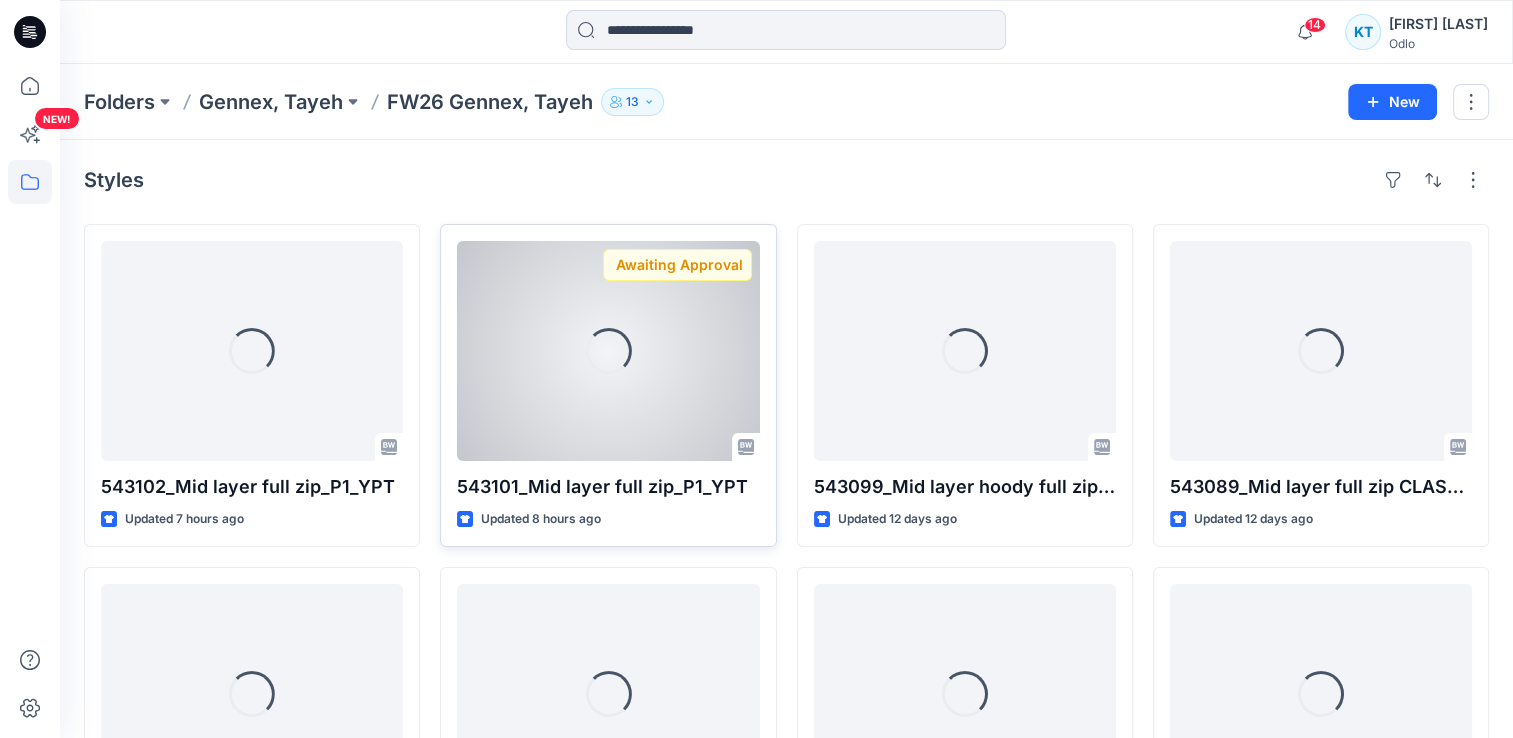 click on "Loading..." at bounding box center [608, 351] 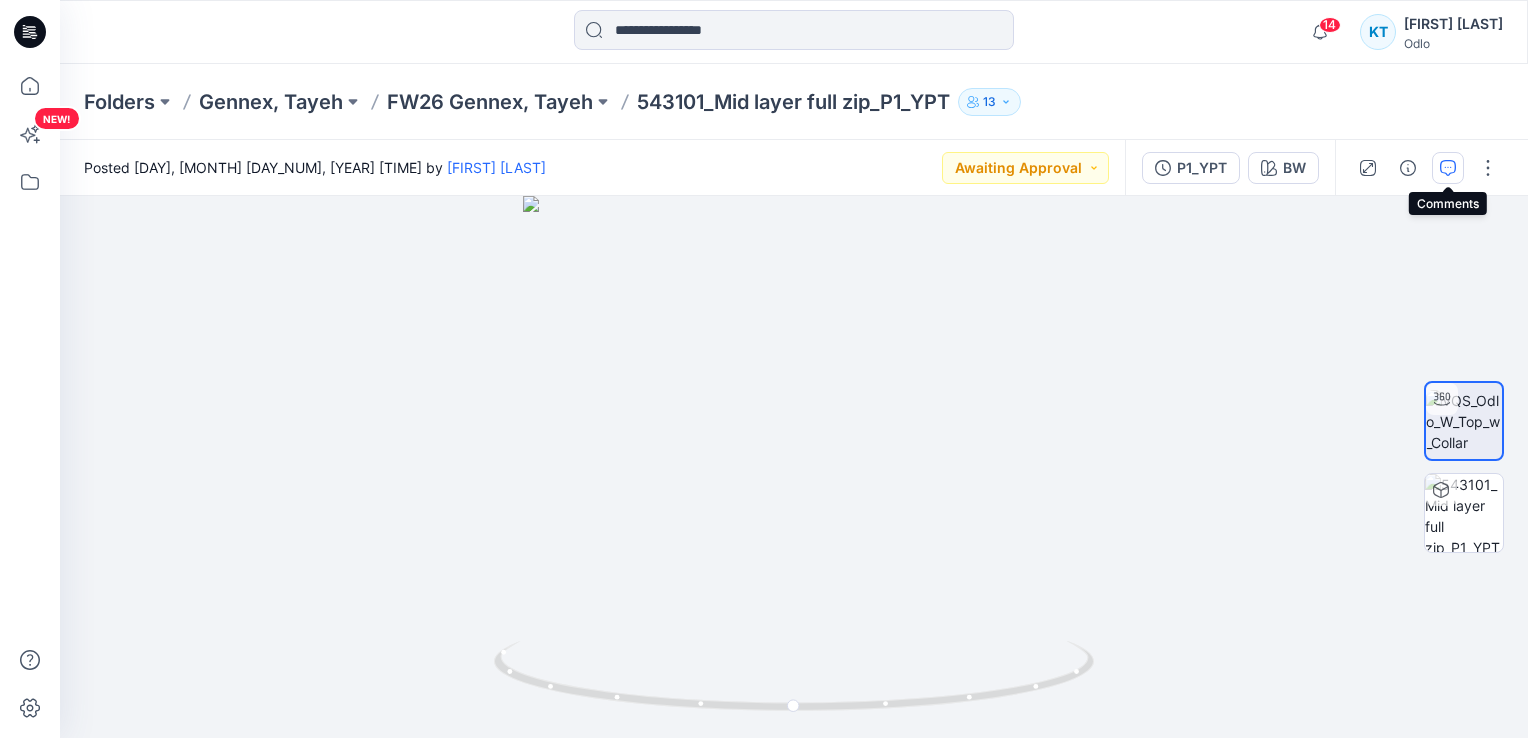 click 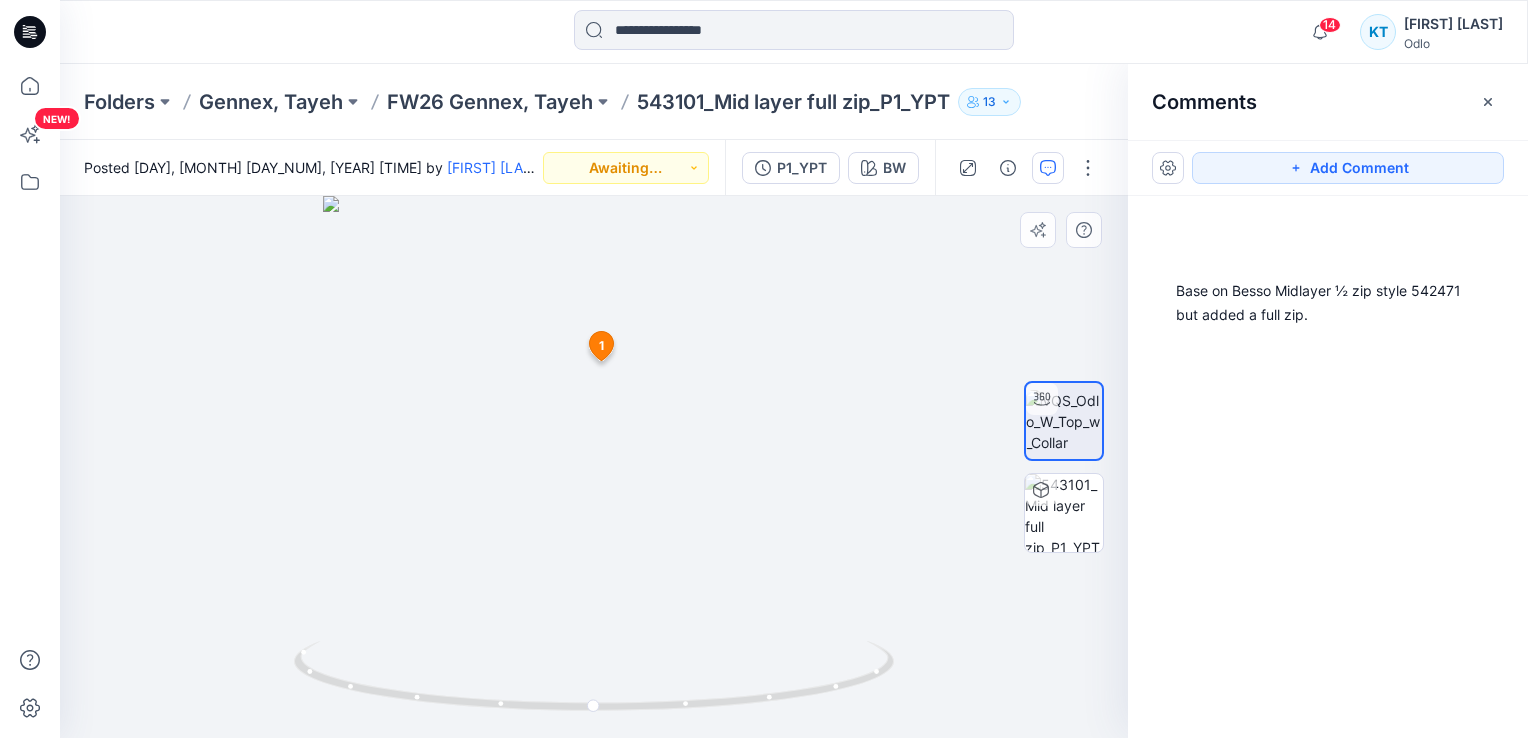 click on "1" at bounding box center [601, 346] 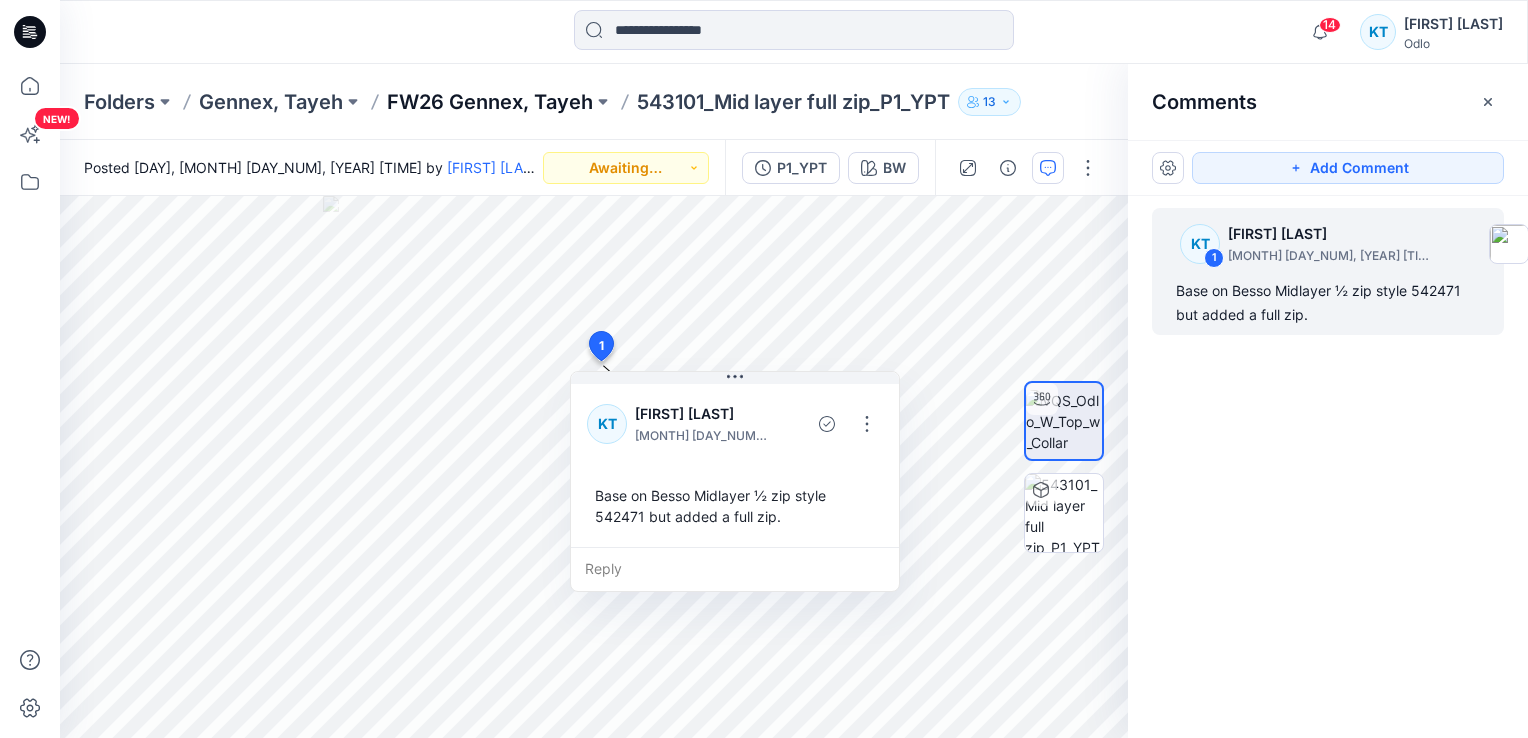 click on "FW26 Gennex, Tayeh" at bounding box center [490, 102] 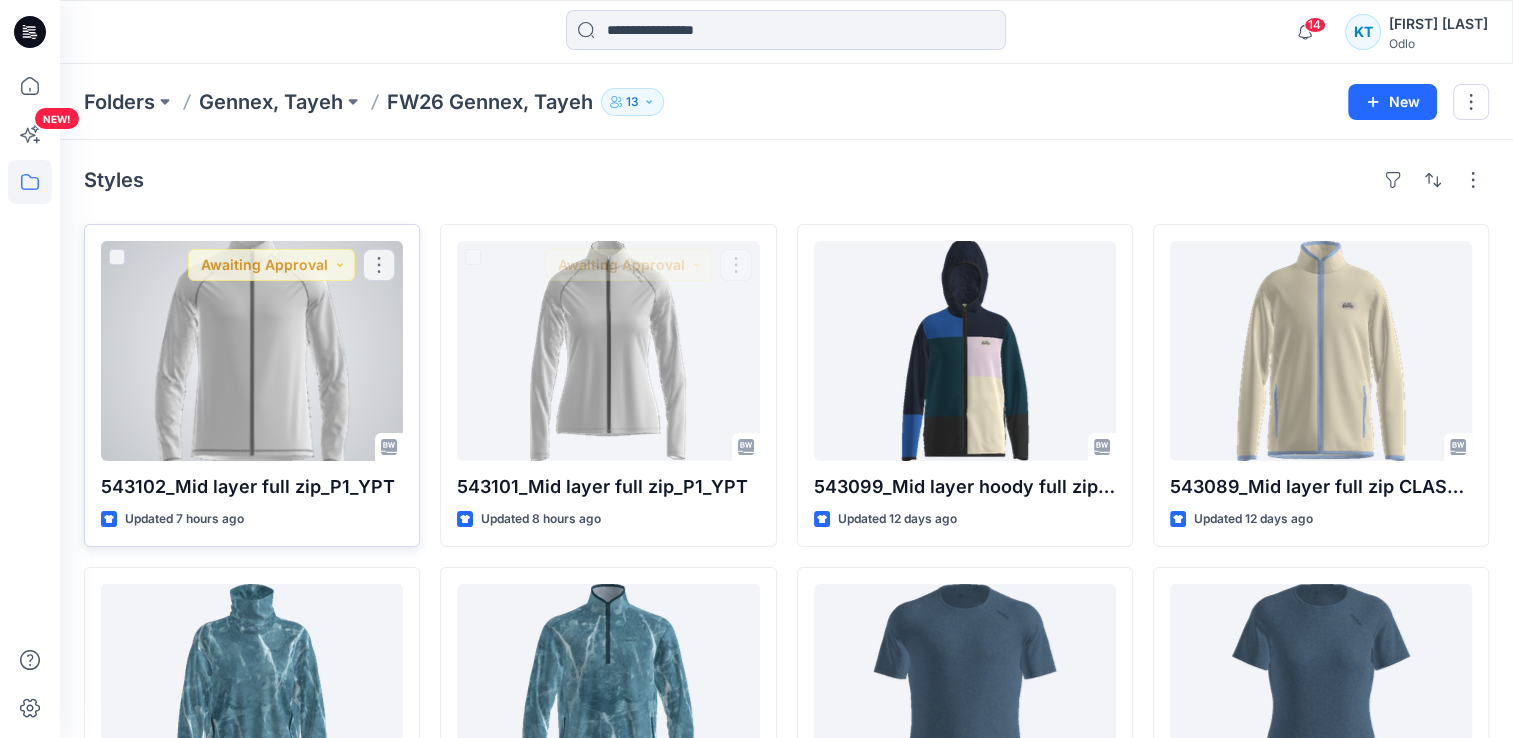 click at bounding box center (252, 351) 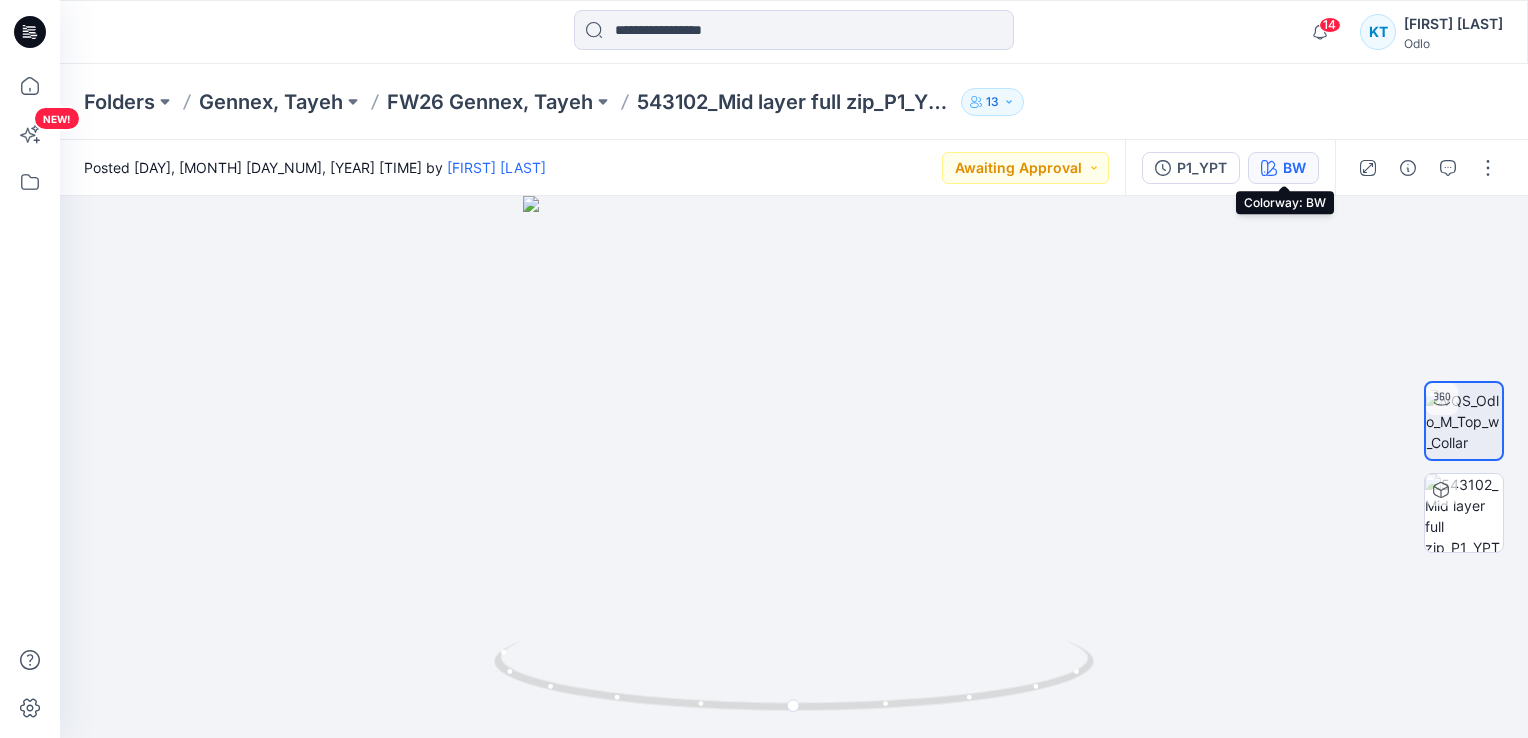 click on "BW" at bounding box center [1294, 168] 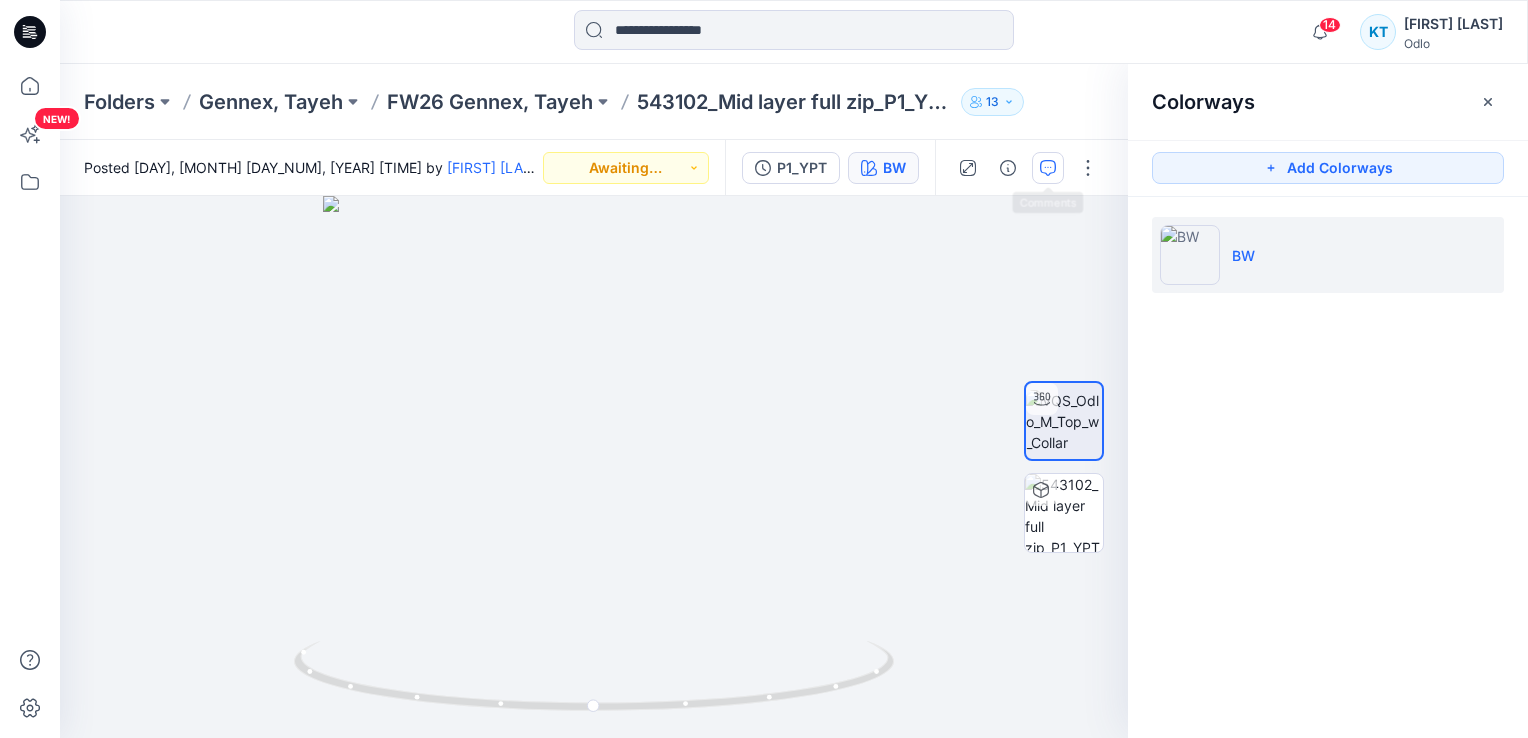 click 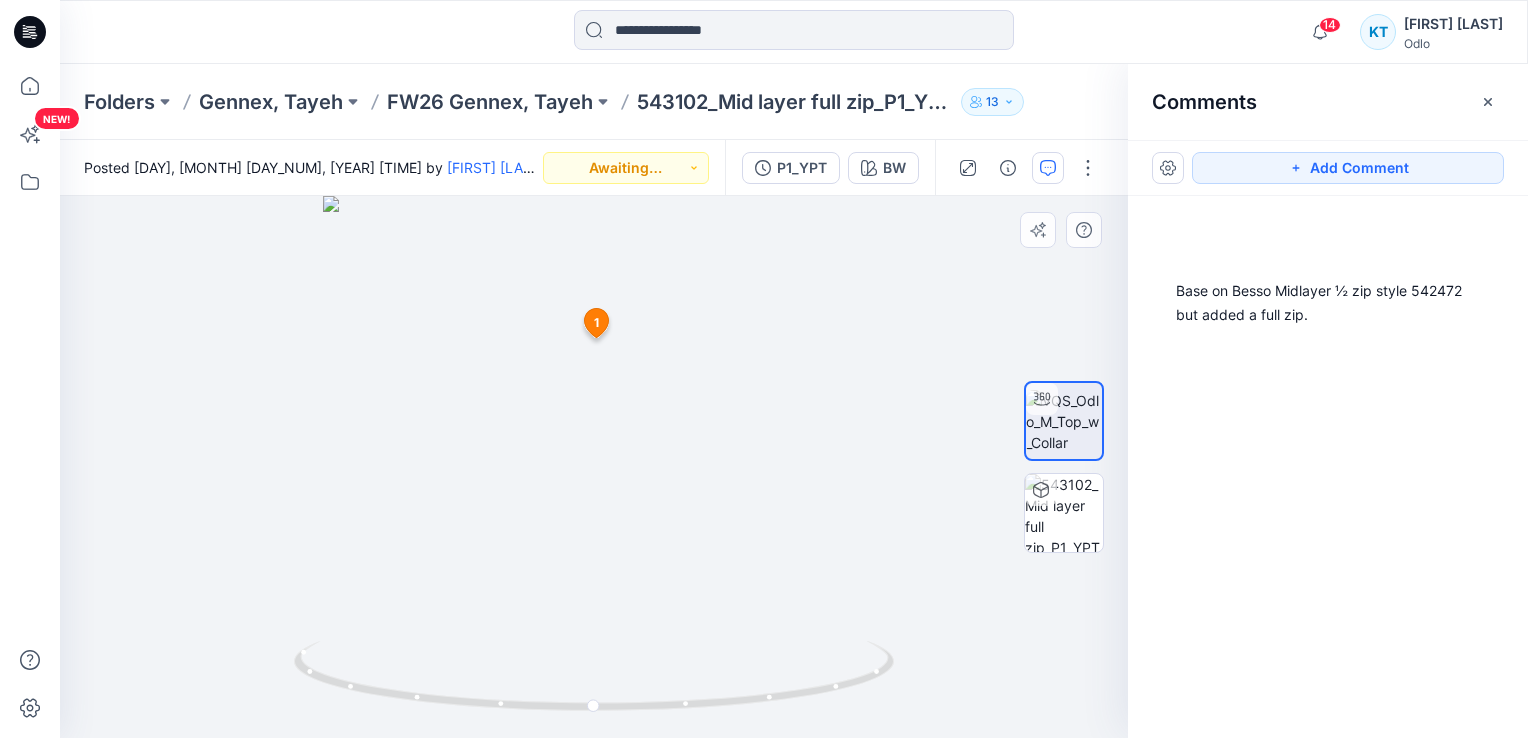 click on "1" at bounding box center (596, 323) 